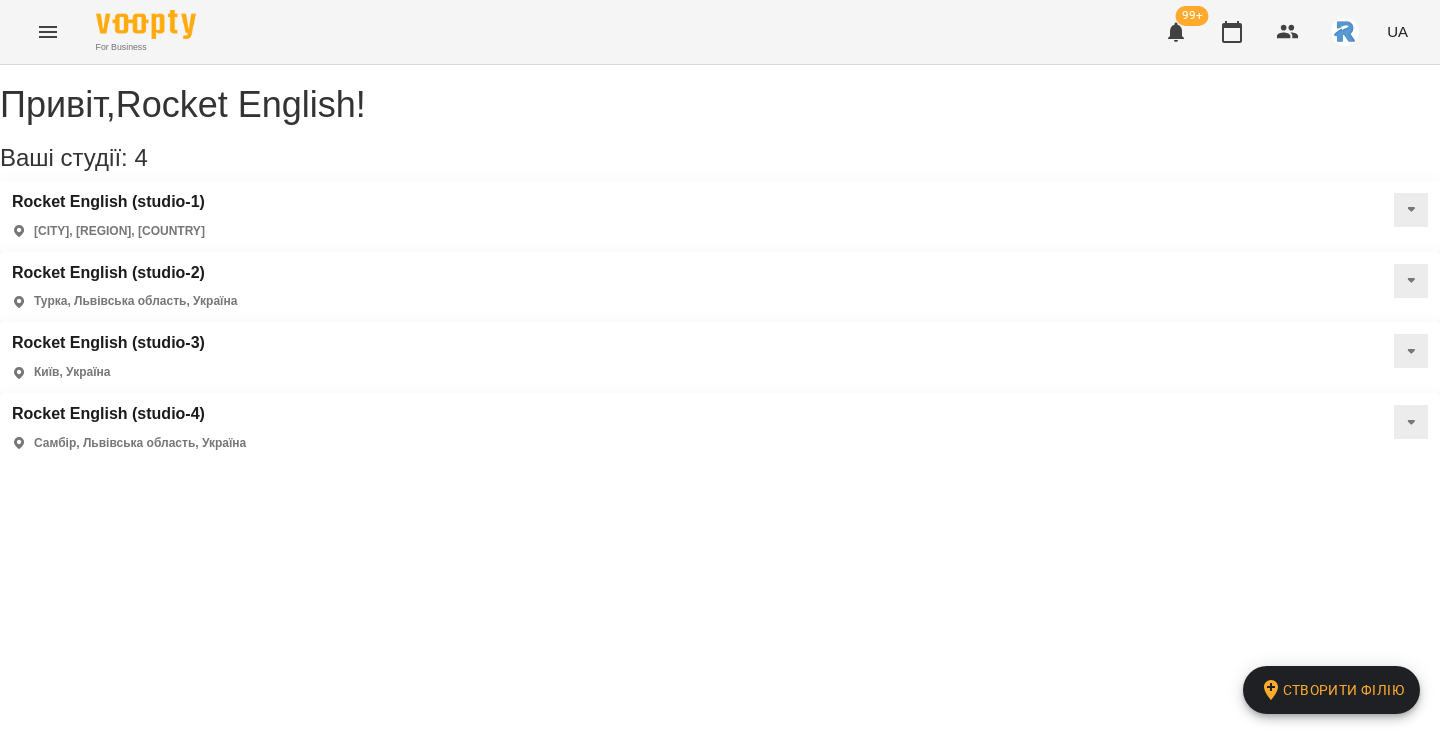 scroll, scrollTop: 0, scrollLeft: 0, axis: both 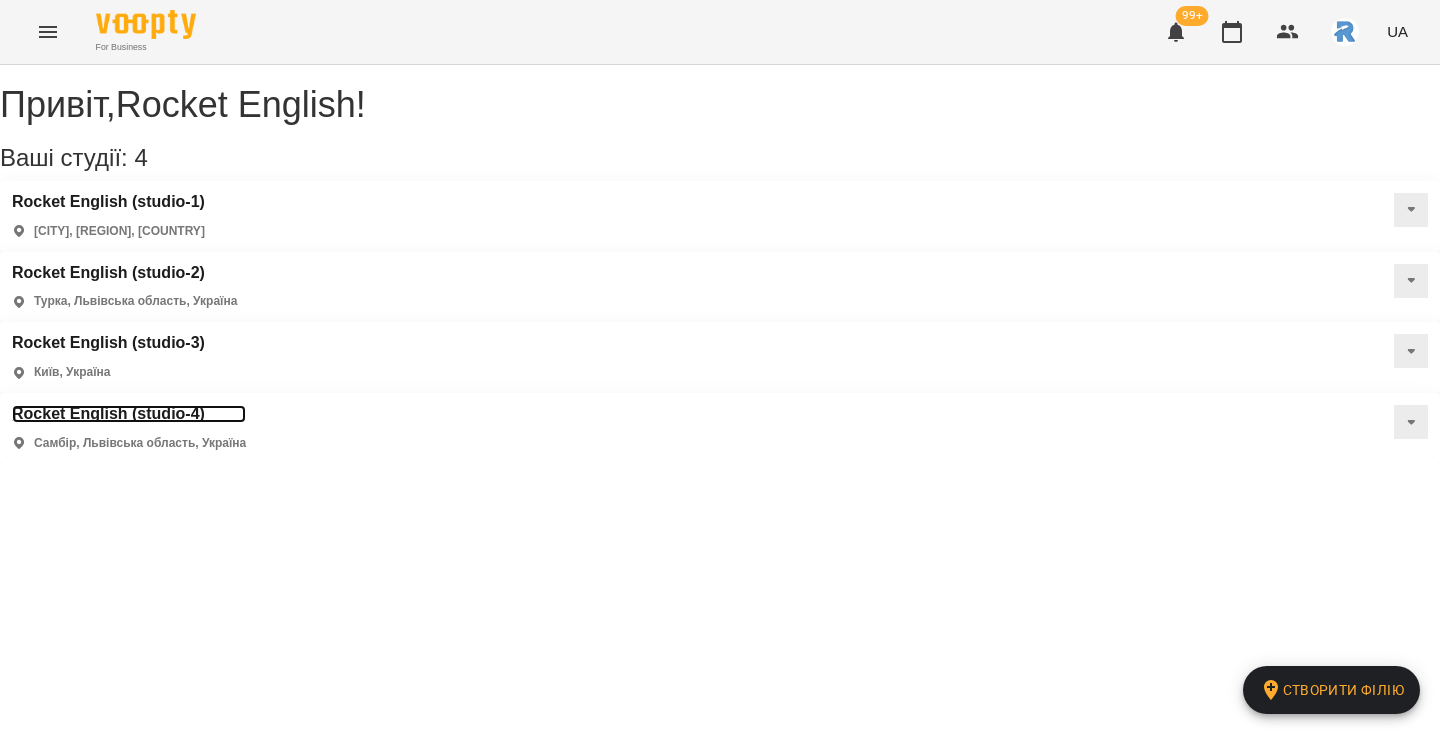 click on "Rocket English (studio-4)" at bounding box center (129, 414) 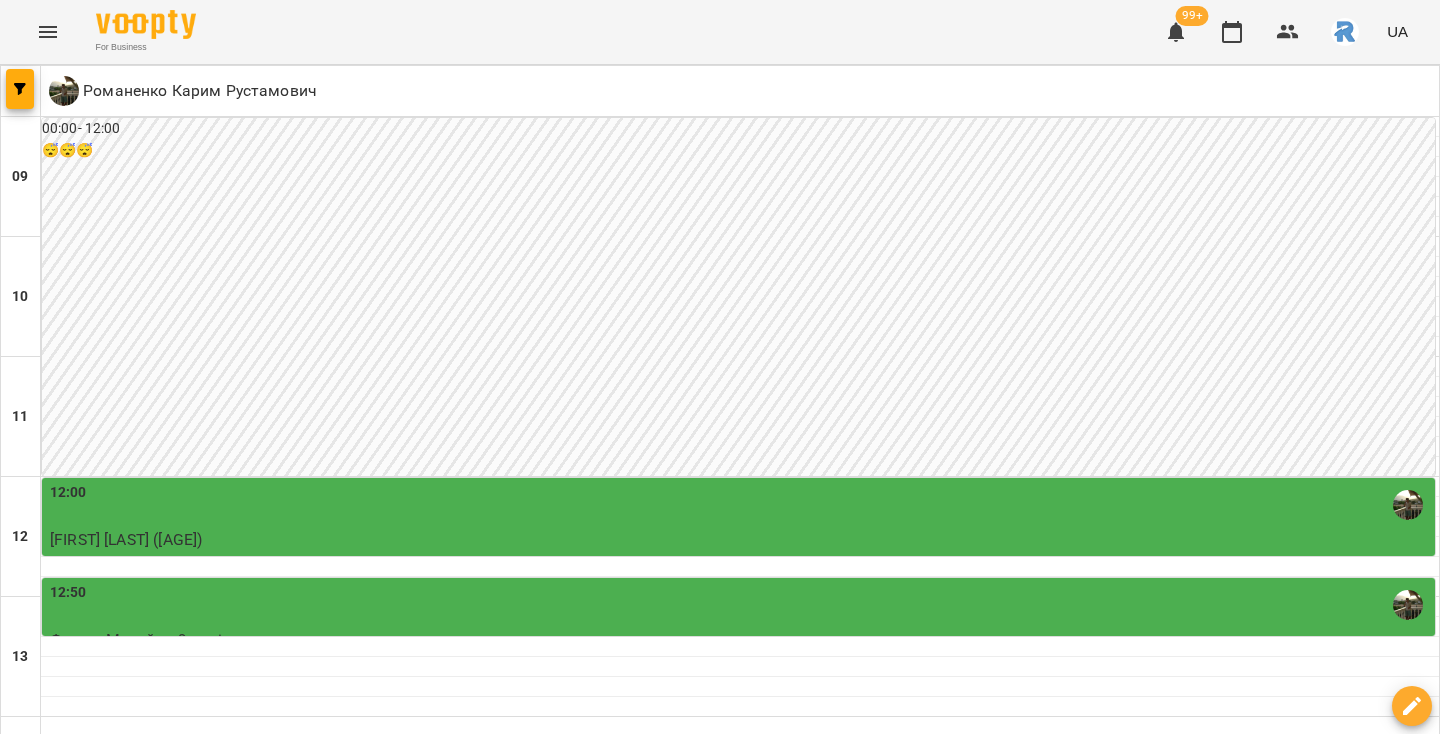 scroll, scrollTop: 568, scrollLeft: 0, axis: vertical 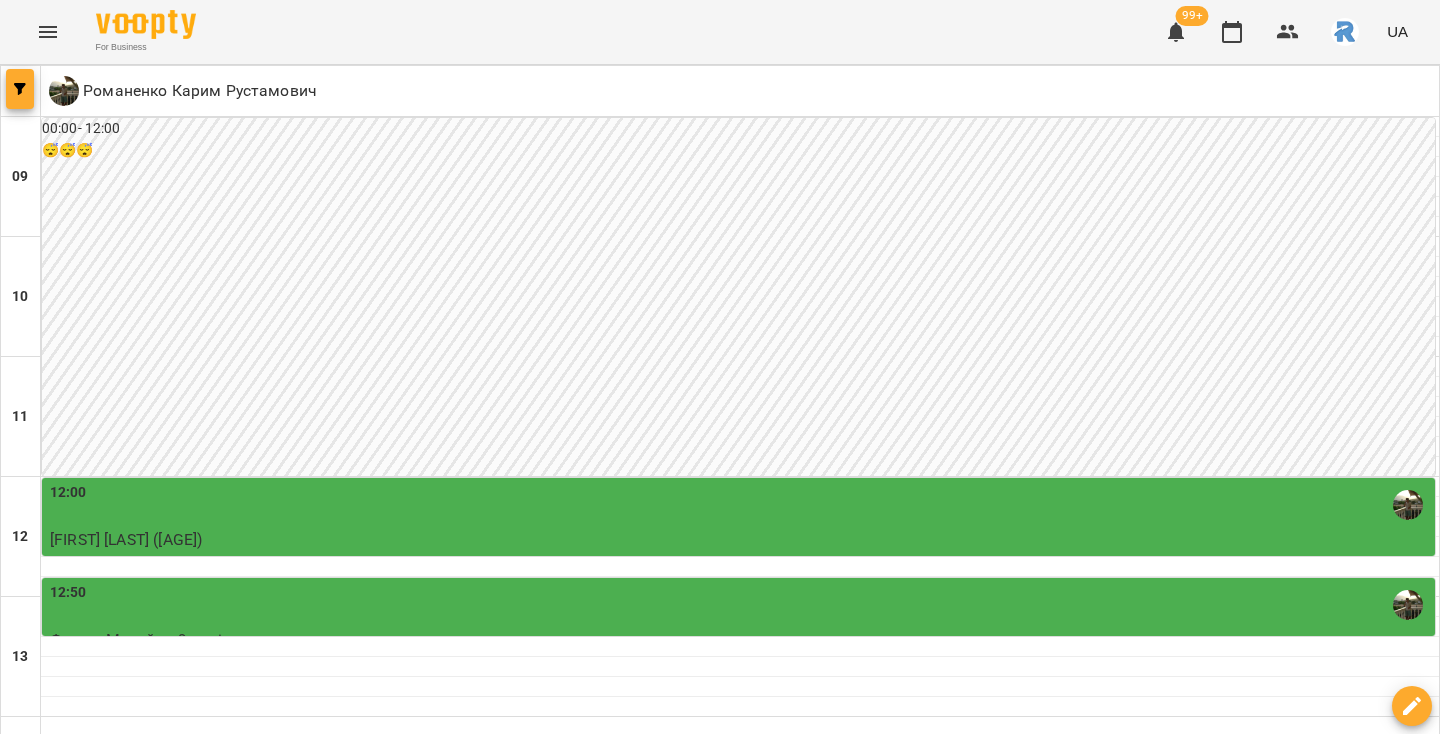 click at bounding box center [20, 89] 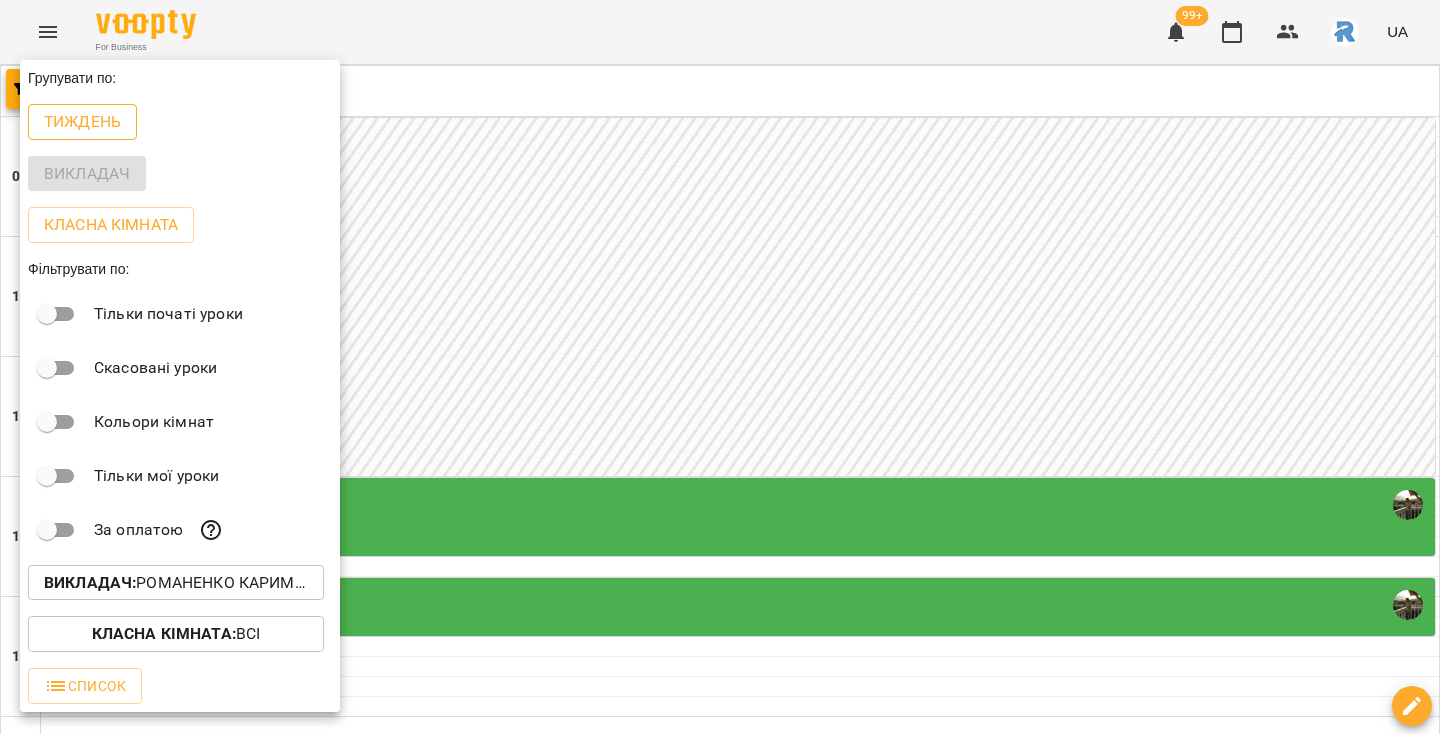 click on "Тиждень" at bounding box center (82, 122) 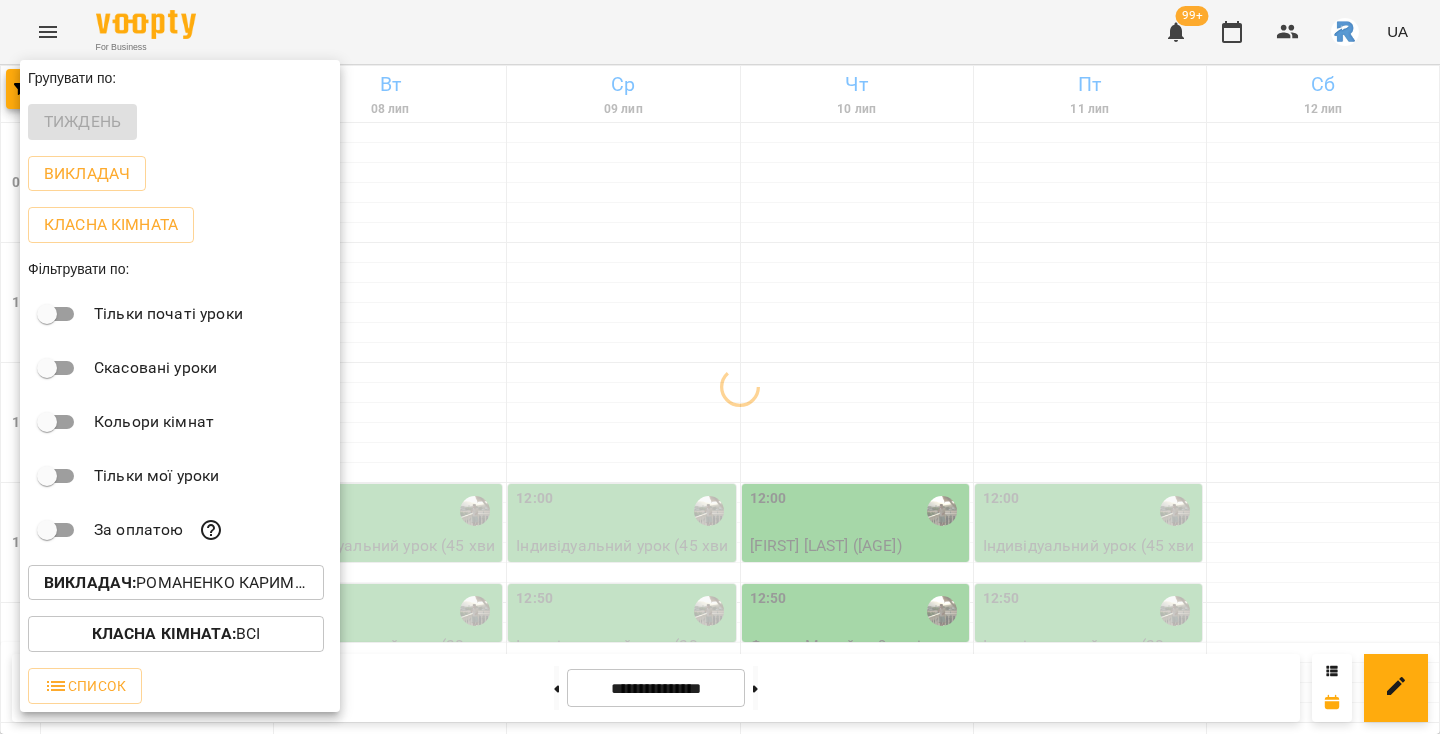 click at bounding box center [720, 367] 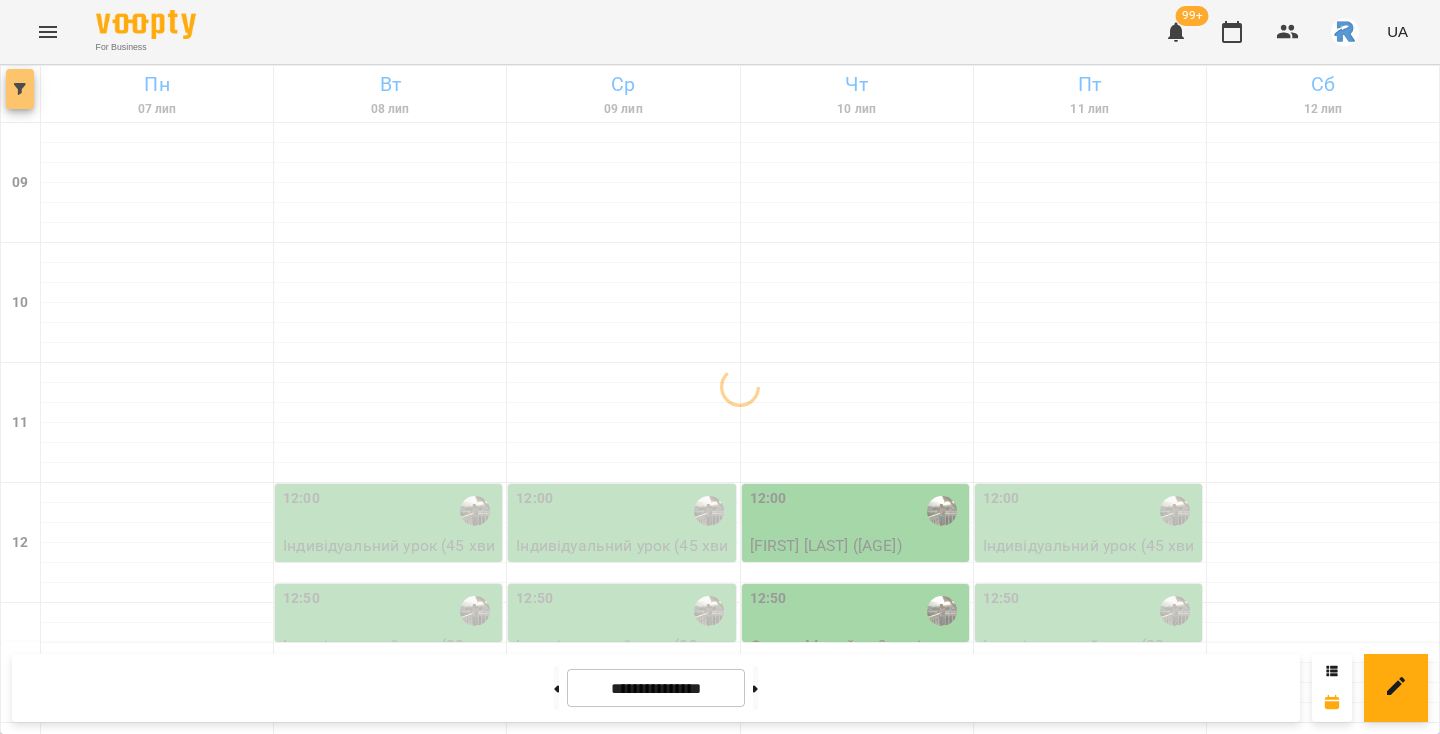 click at bounding box center [20, 89] 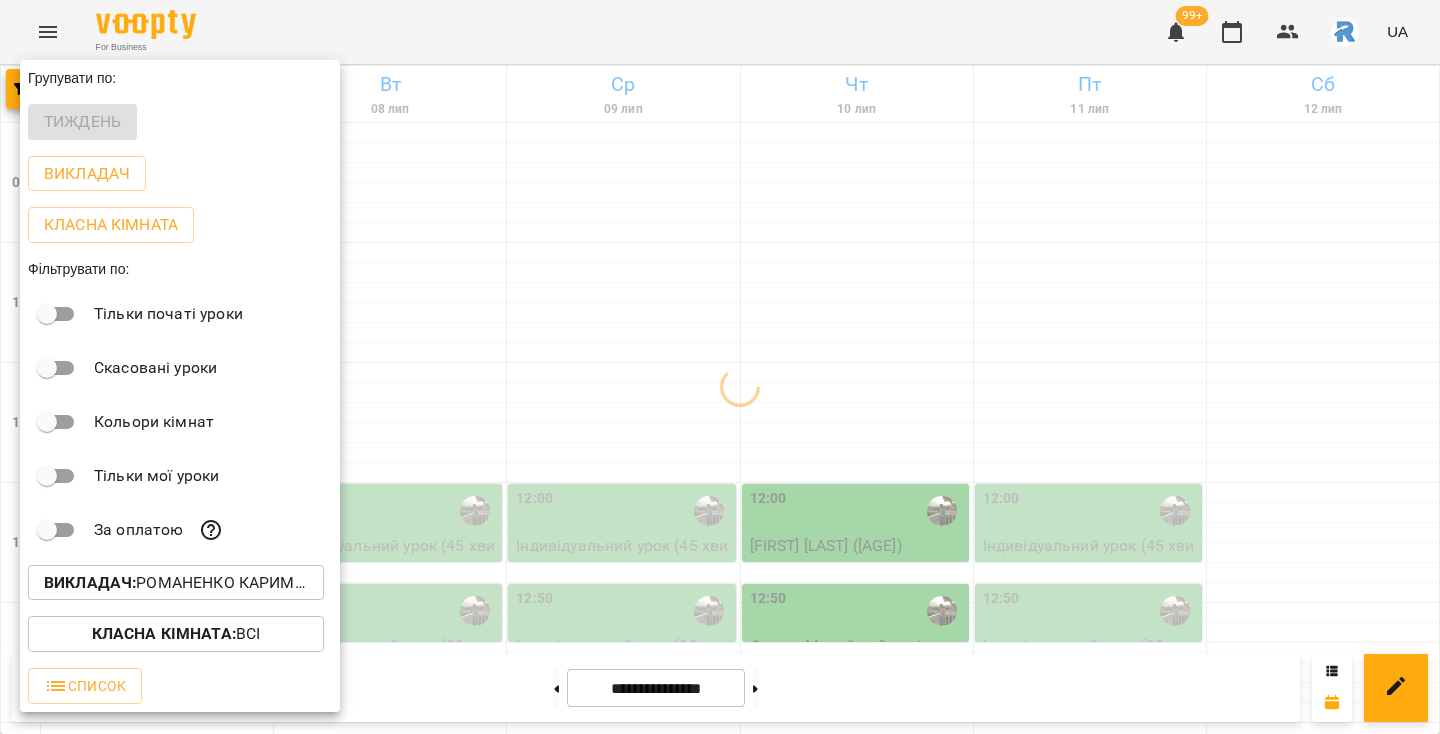 click on "Викладач :  Романенко Карим Рустамович" at bounding box center [176, 583] 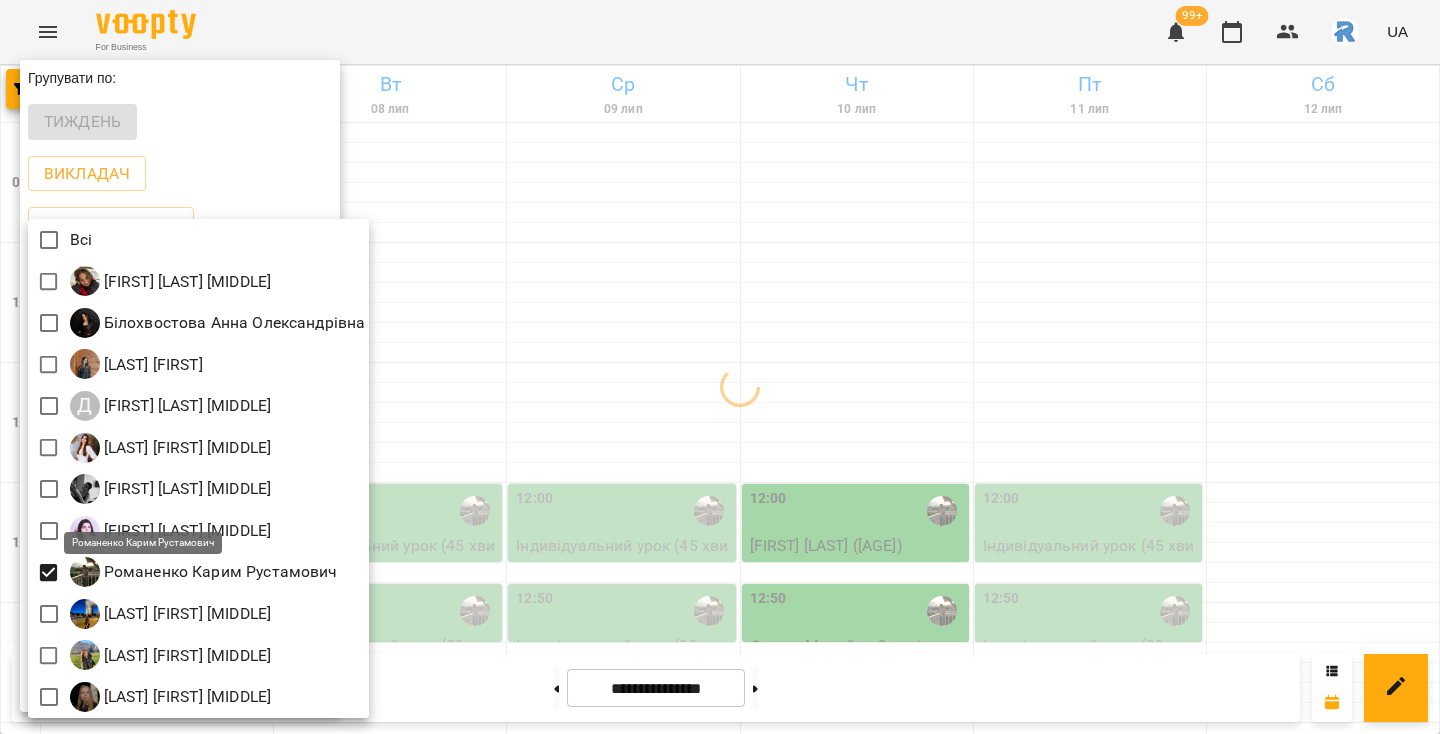 scroll, scrollTop: 4, scrollLeft: 0, axis: vertical 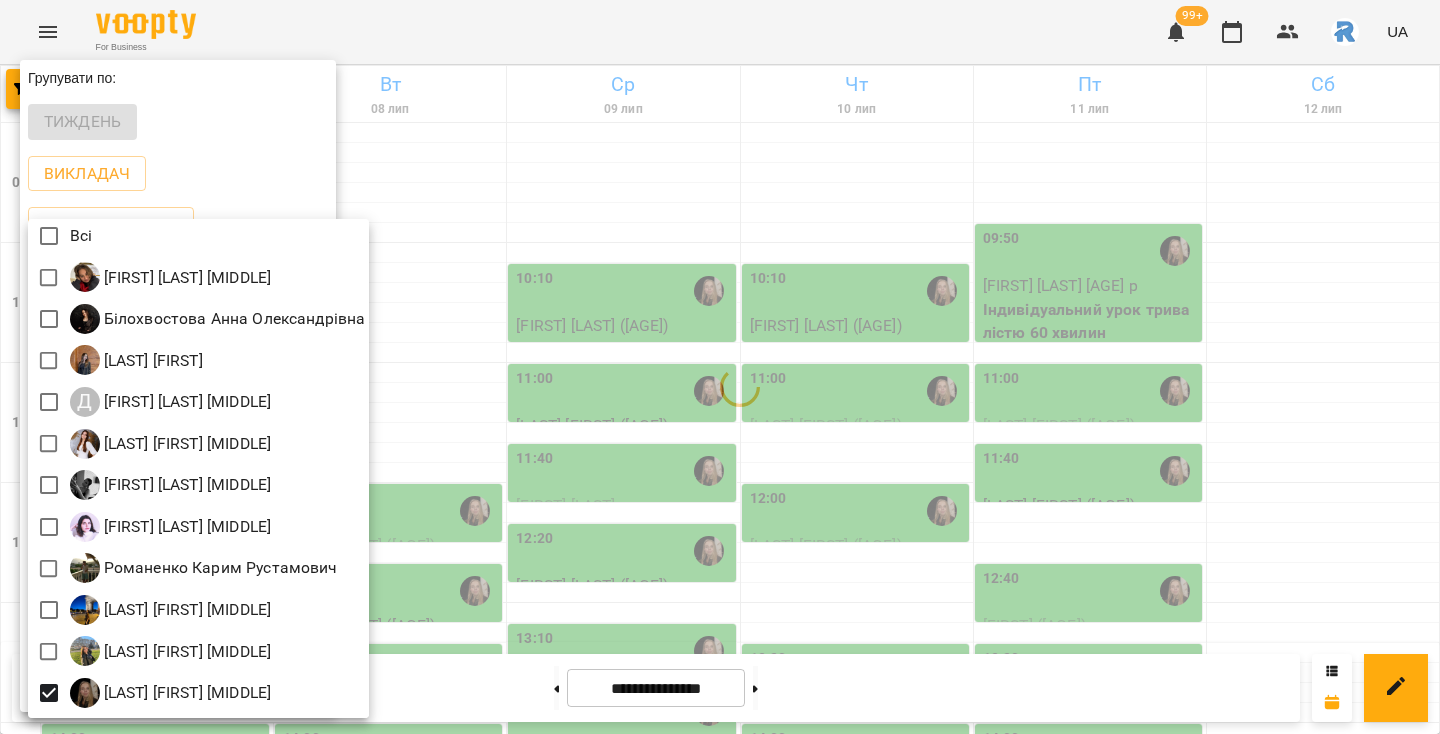 click at bounding box center (720, 367) 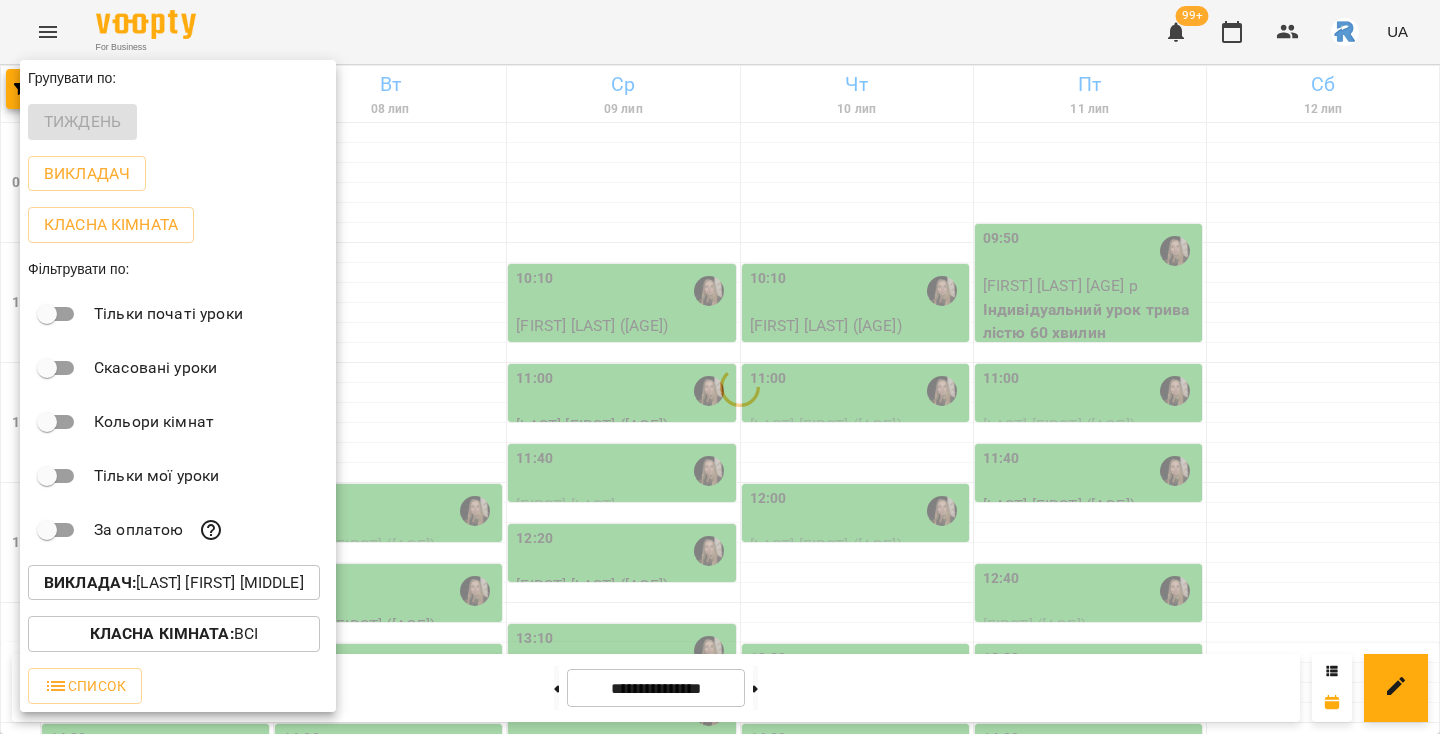 click at bounding box center [720, 367] 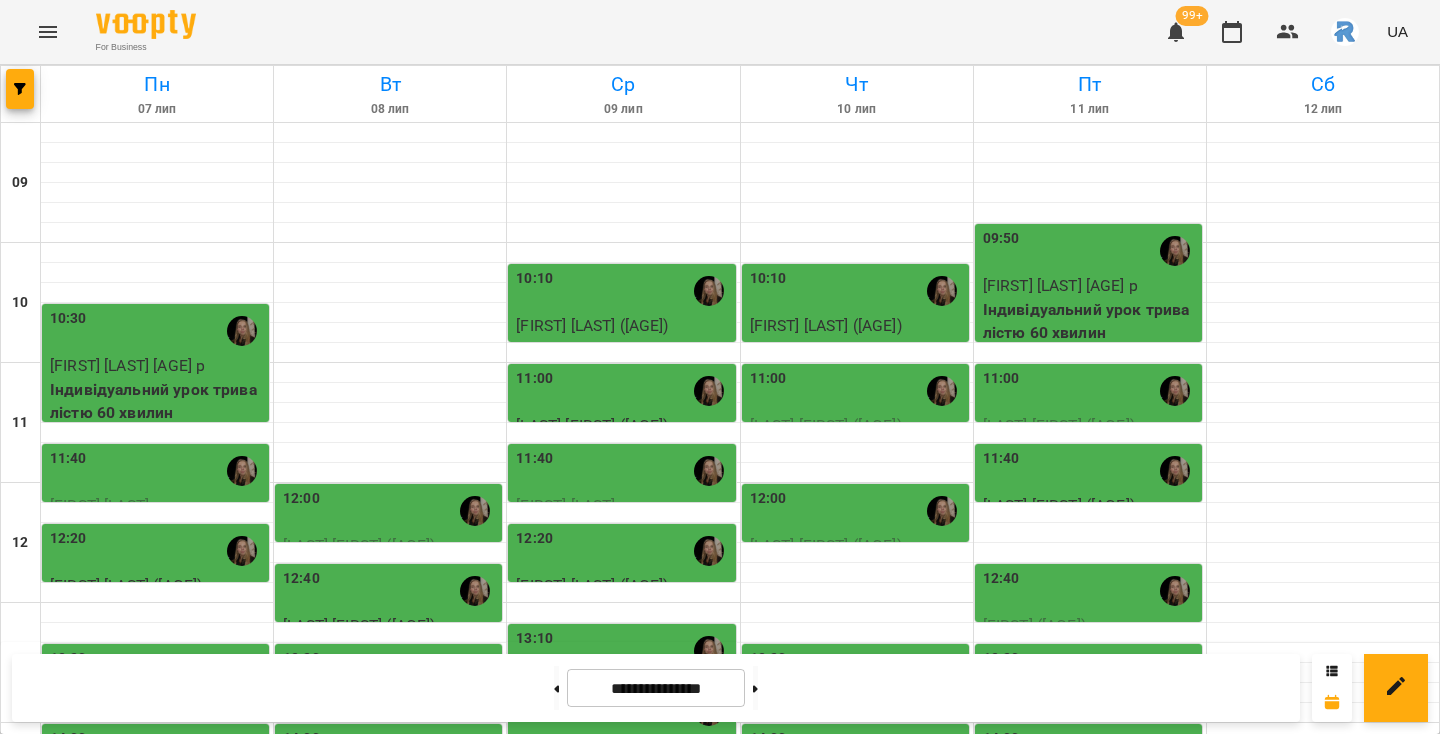scroll, scrollTop: 0, scrollLeft: 0, axis: both 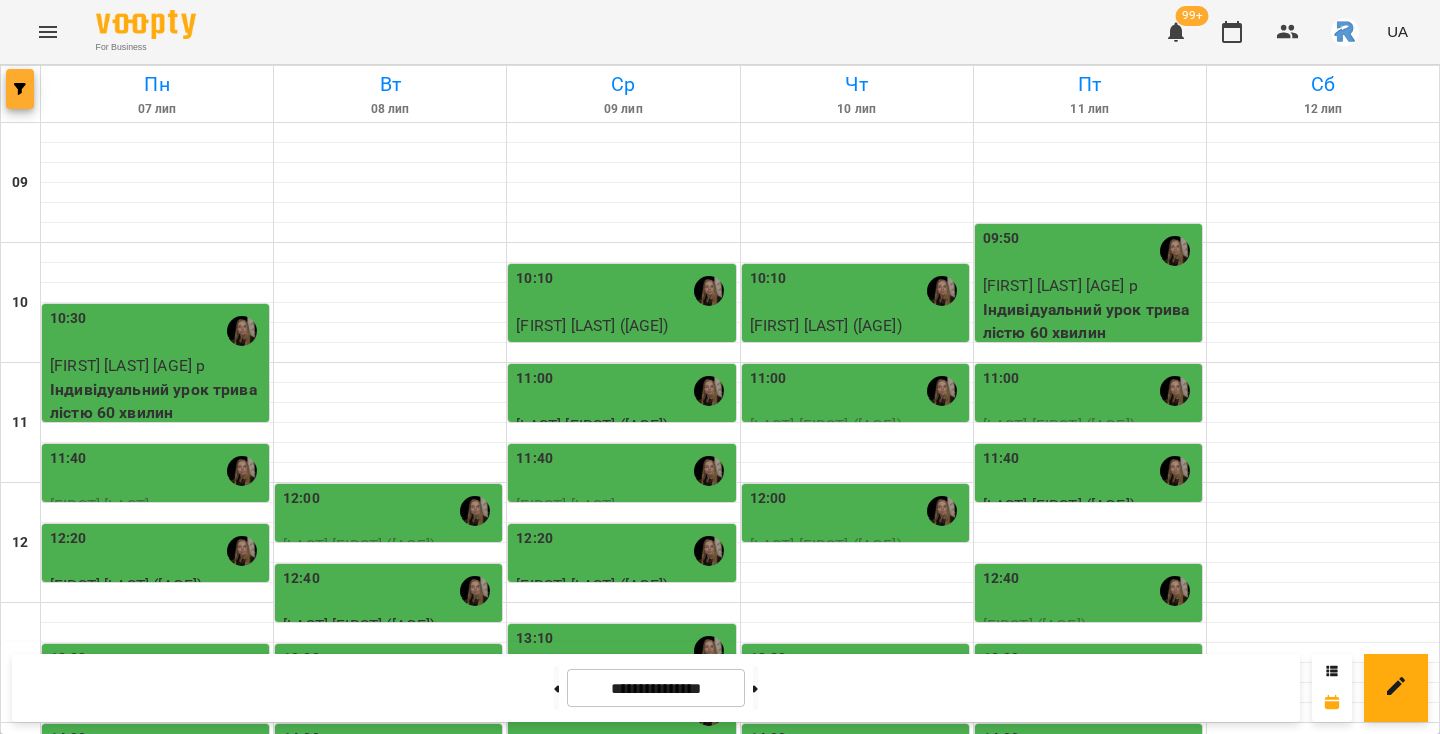 click at bounding box center [20, 89] 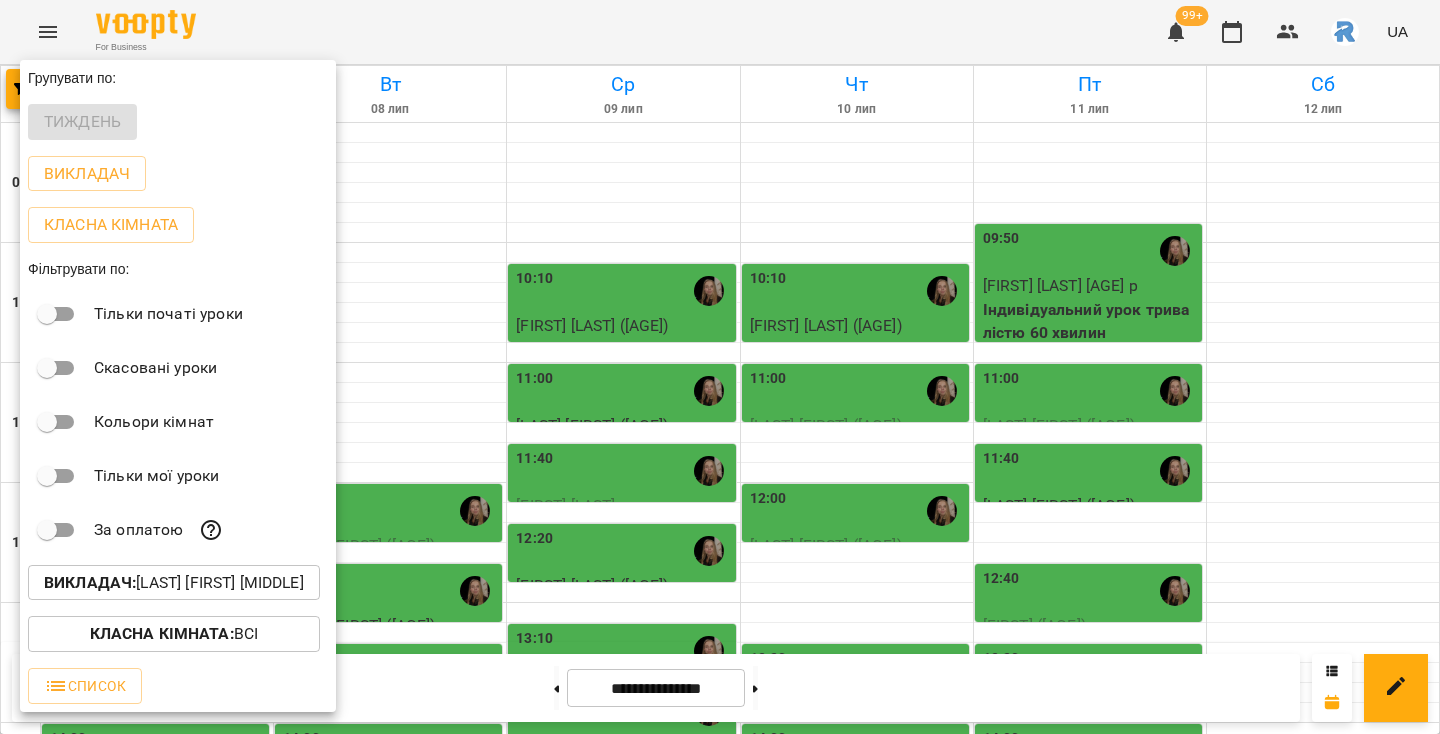 click on "Викладач :  [LAST] [FIRST] [MIDDLE]" at bounding box center [174, 583] 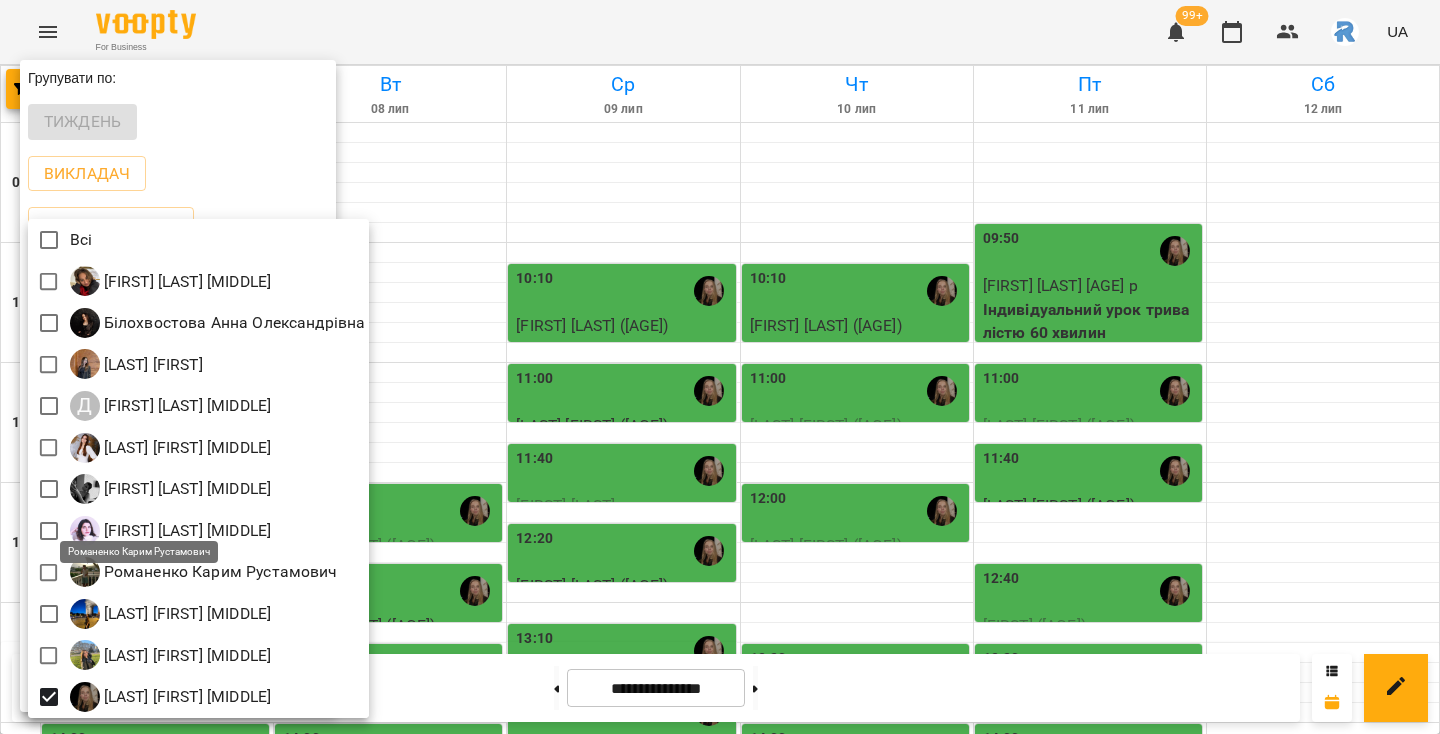 scroll, scrollTop: 4, scrollLeft: 0, axis: vertical 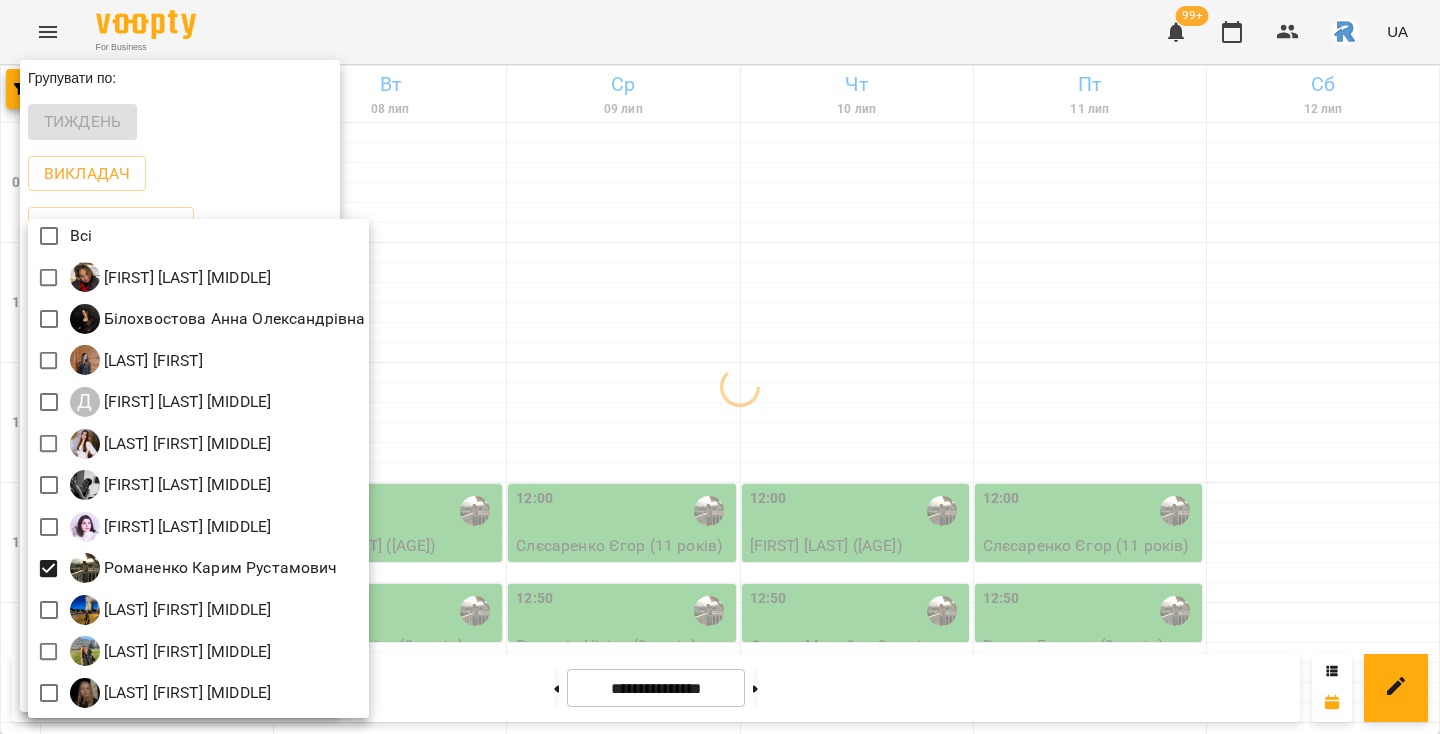 click at bounding box center [720, 367] 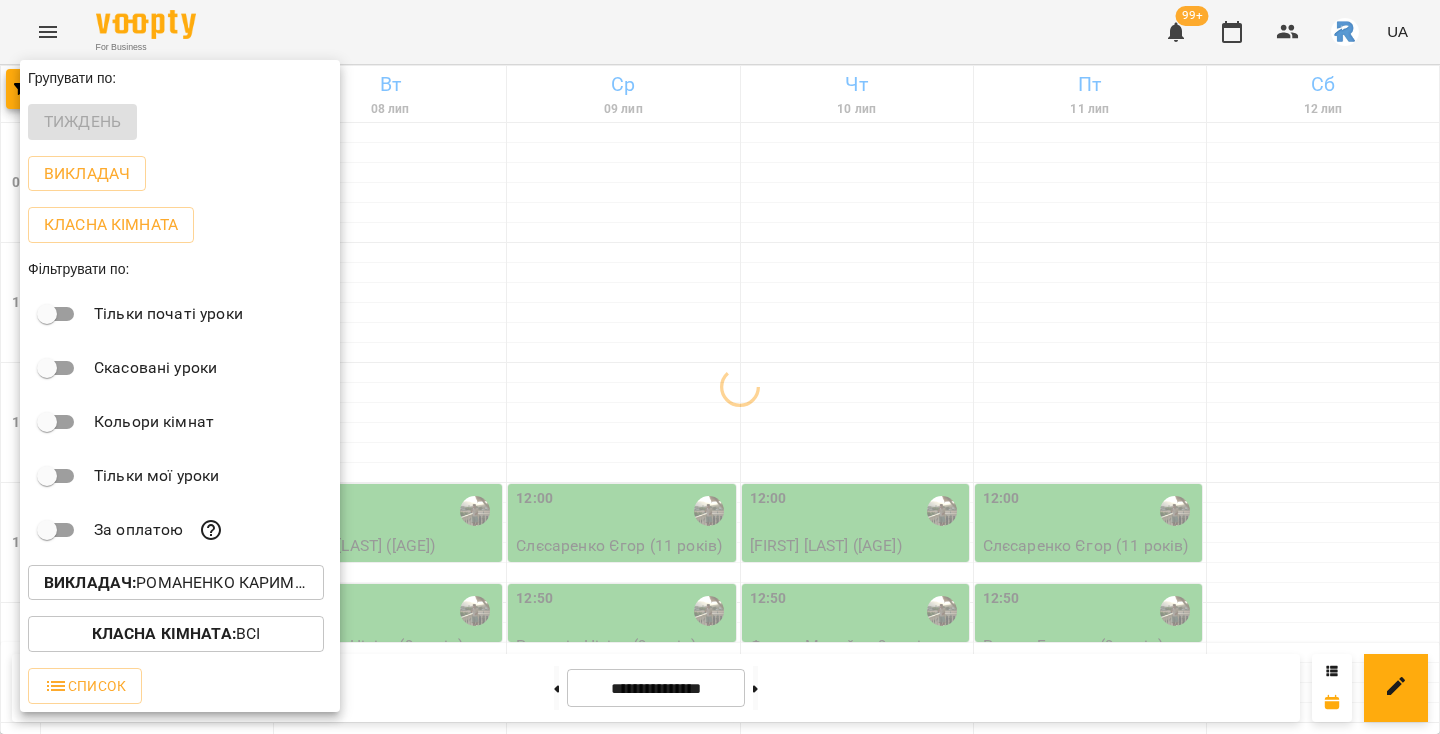 click at bounding box center (720, 367) 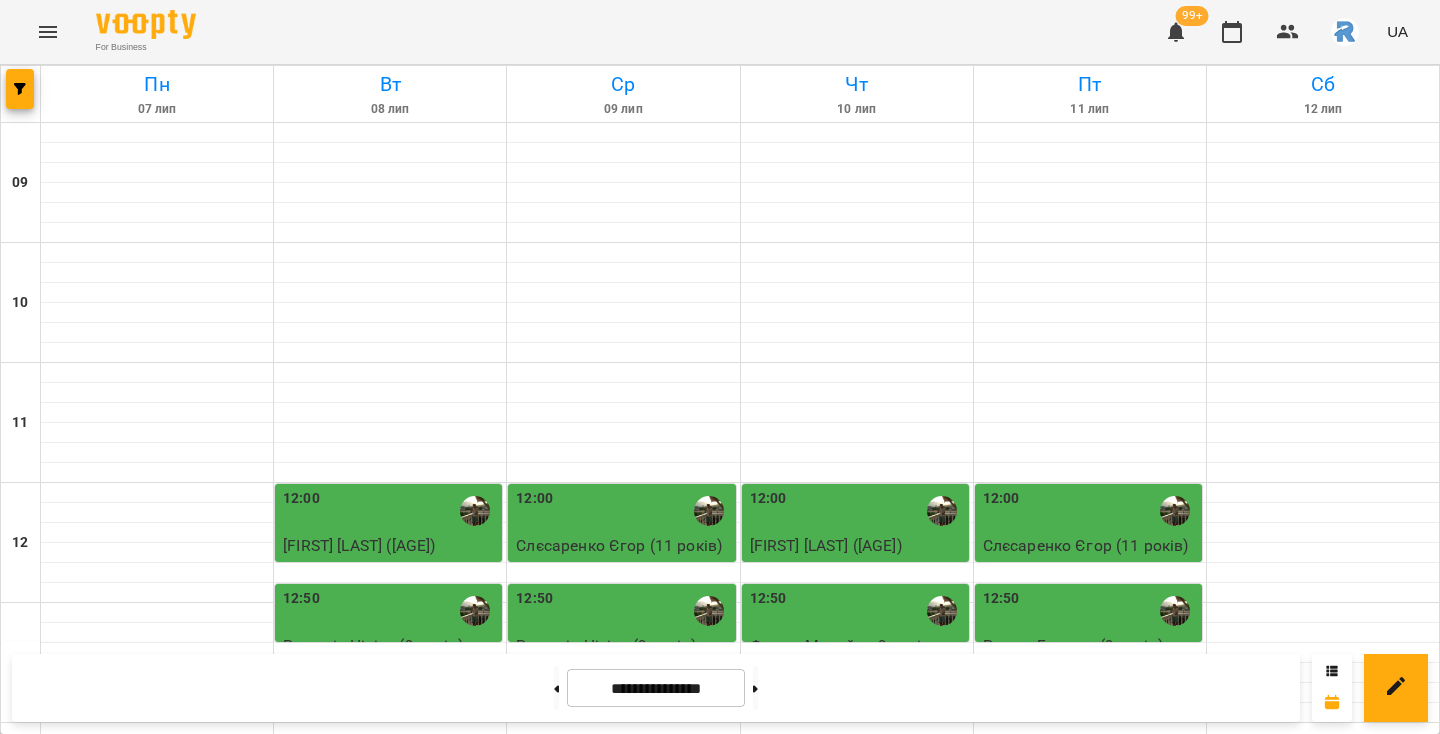 scroll, scrollTop: 420, scrollLeft: 0, axis: vertical 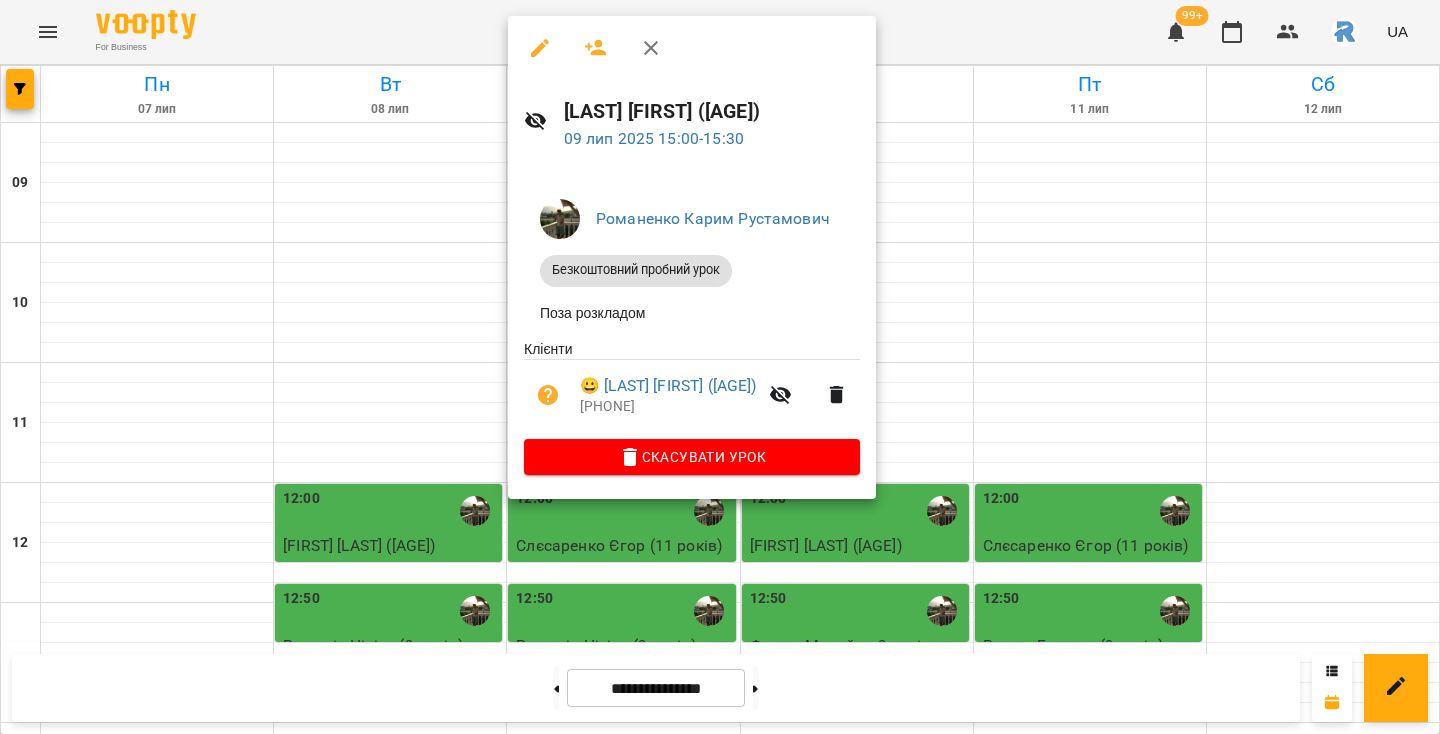 click at bounding box center [720, 367] 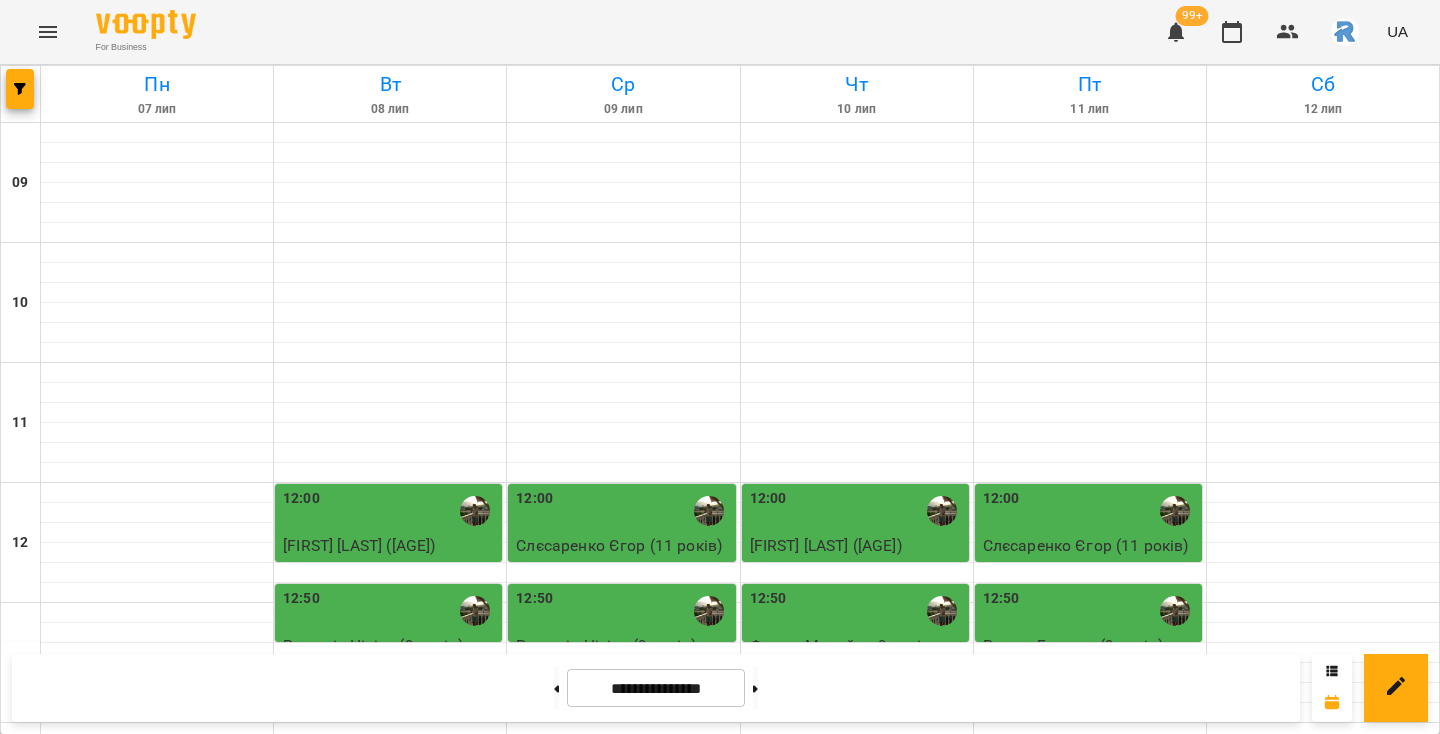 click on "15:00" at bounding box center (623, 871) 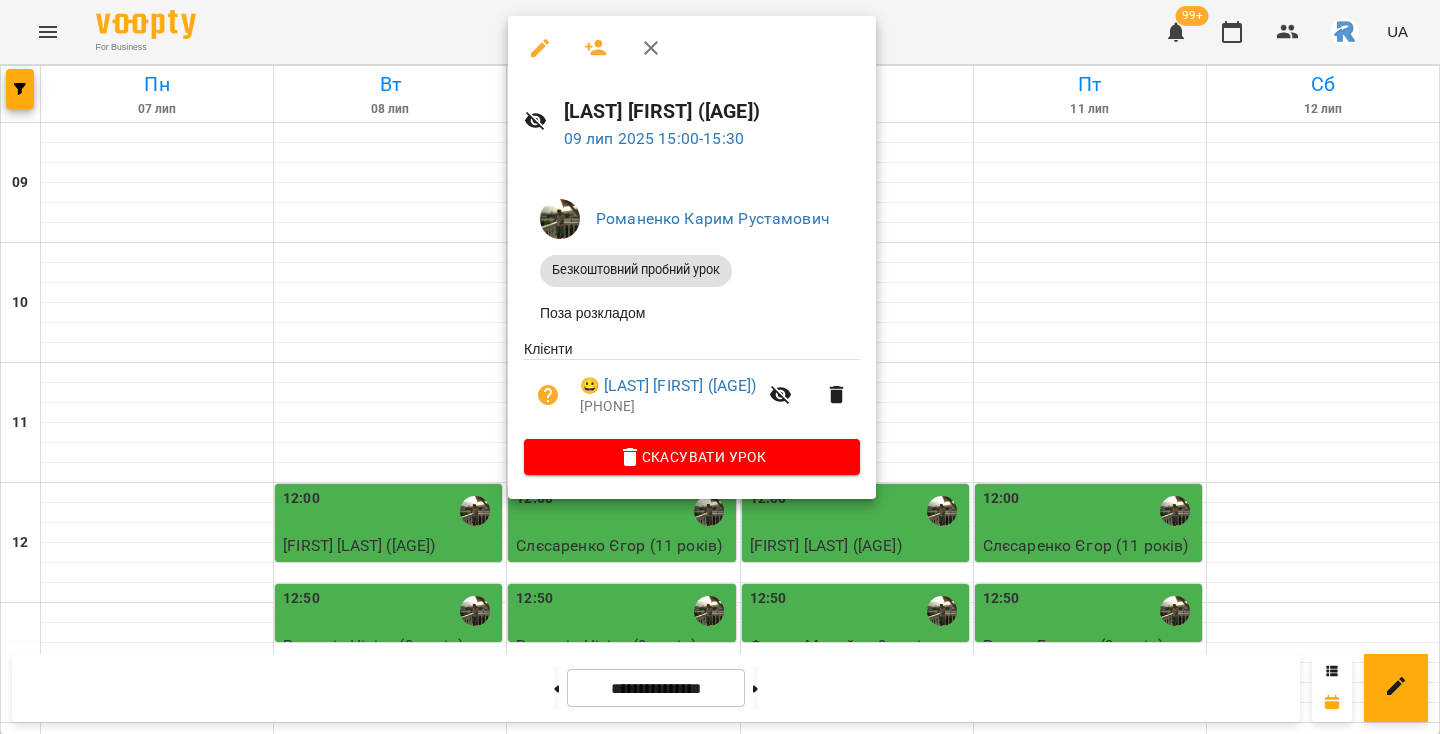 click at bounding box center [720, 367] 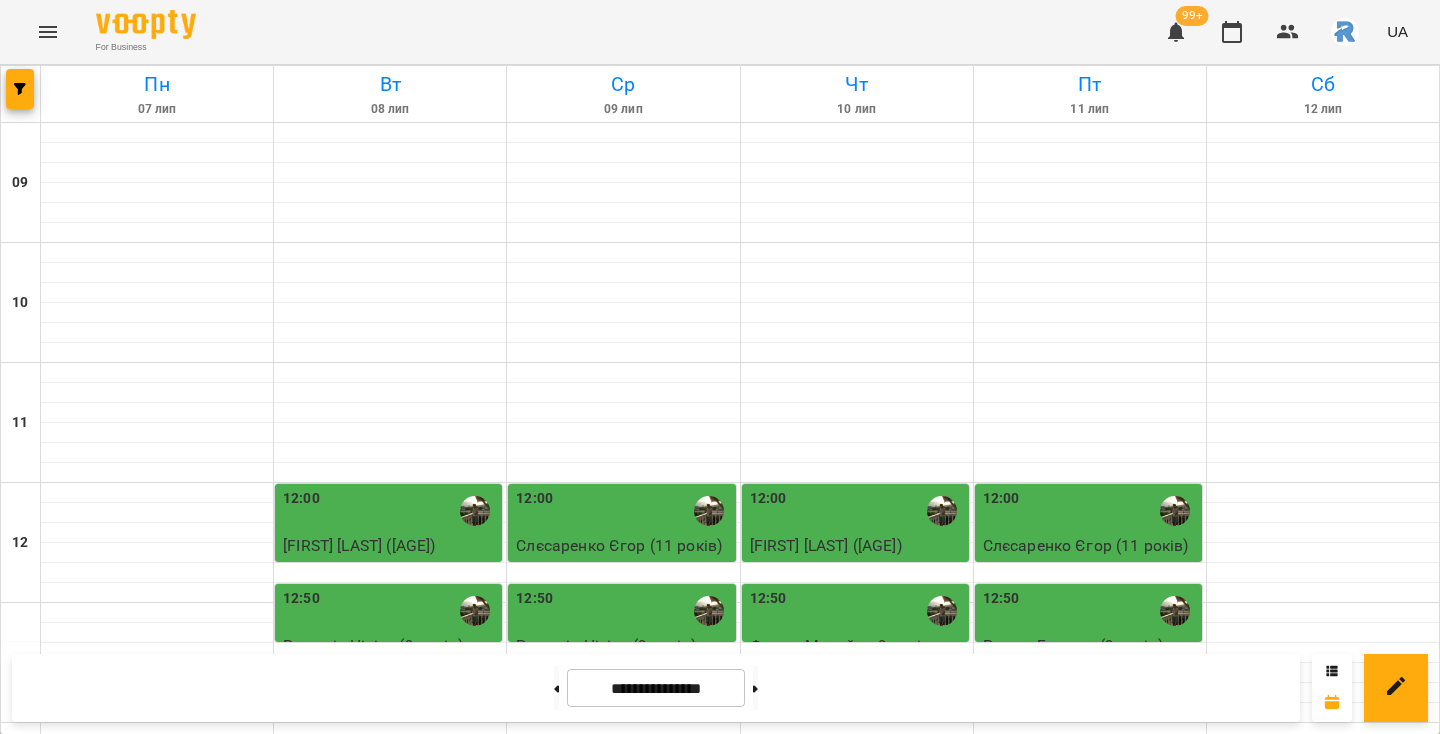 scroll, scrollTop: 481, scrollLeft: 0, axis: vertical 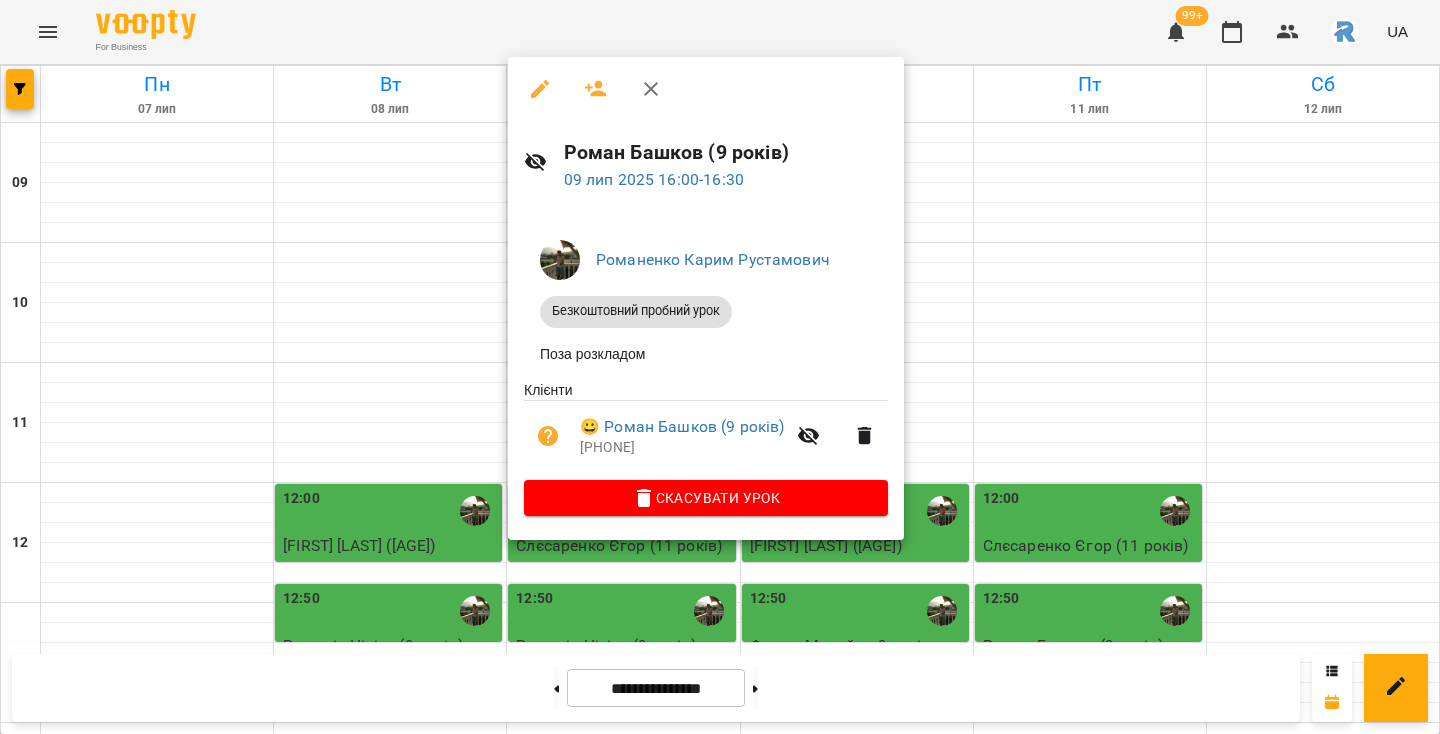 click at bounding box center (720, 367) 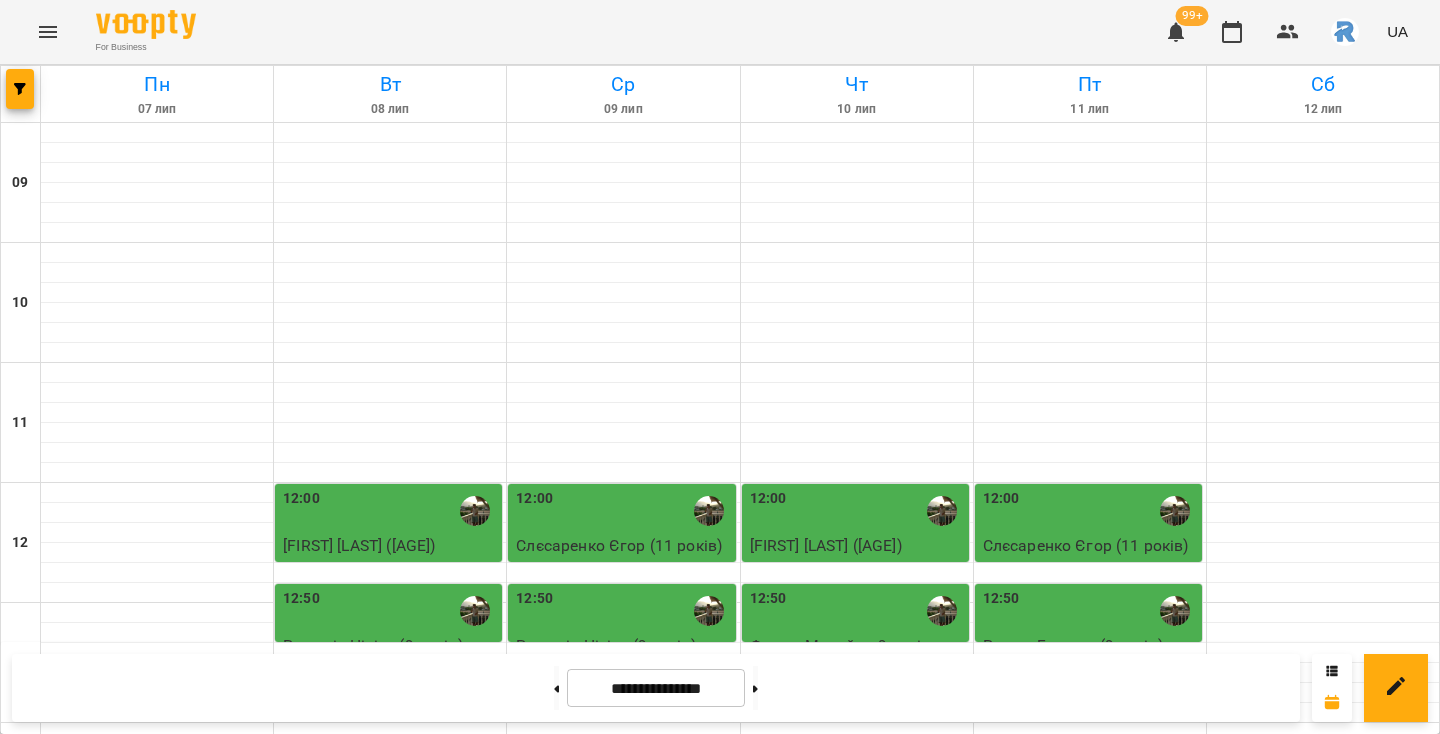 scroll, scrollTop: 296, scrollLeft: 0, axis: vertical 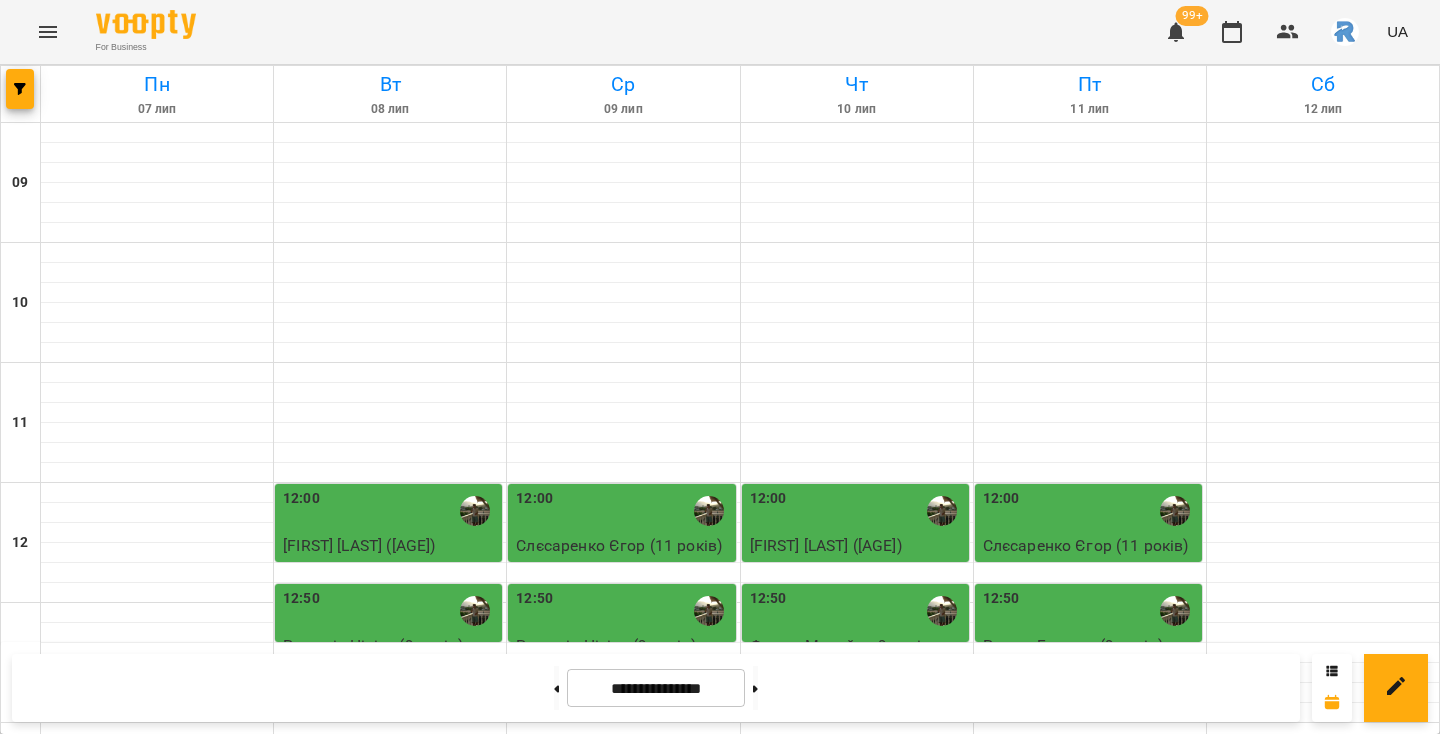 click on "12:50" at bounding box center (1001, 599) 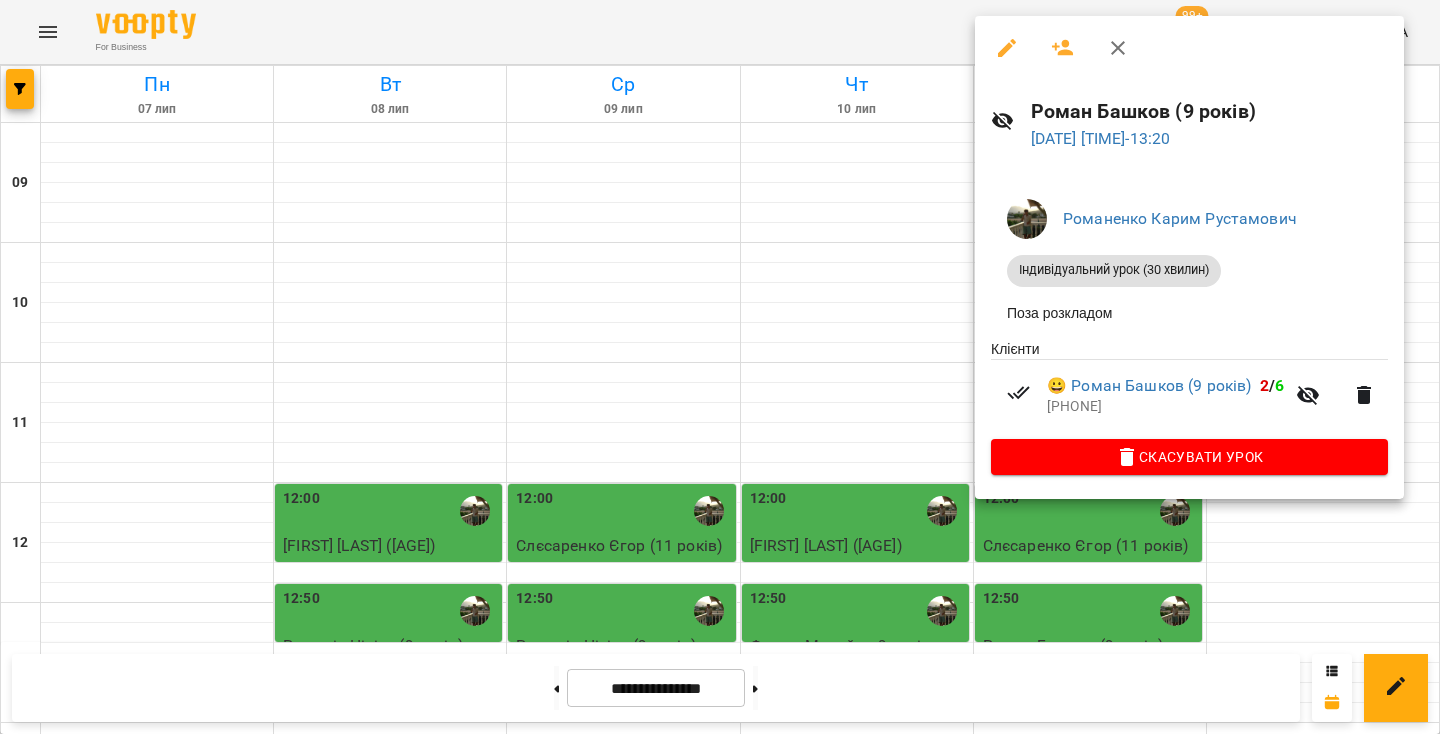 click at bounding box center [720, 367] 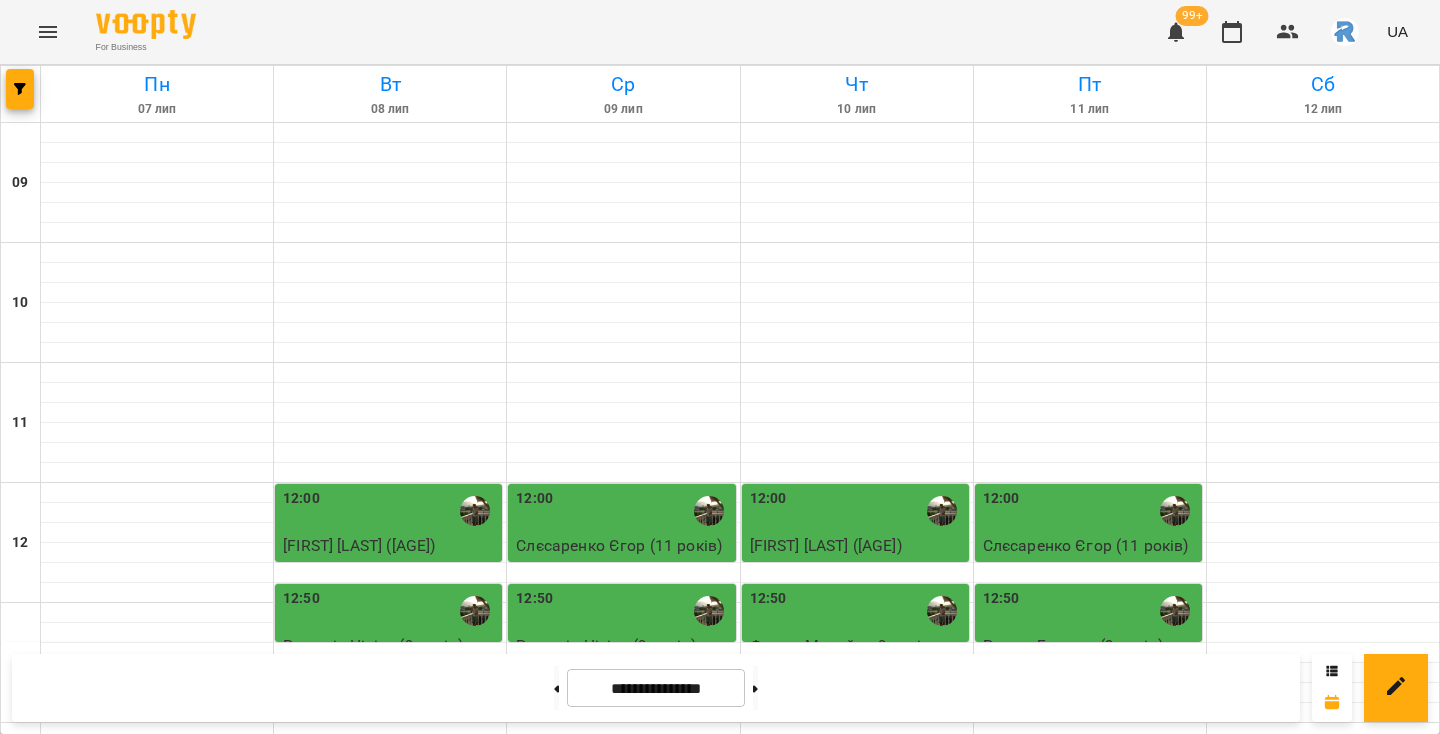 click on "12:50" at bounding box center (301, 611) 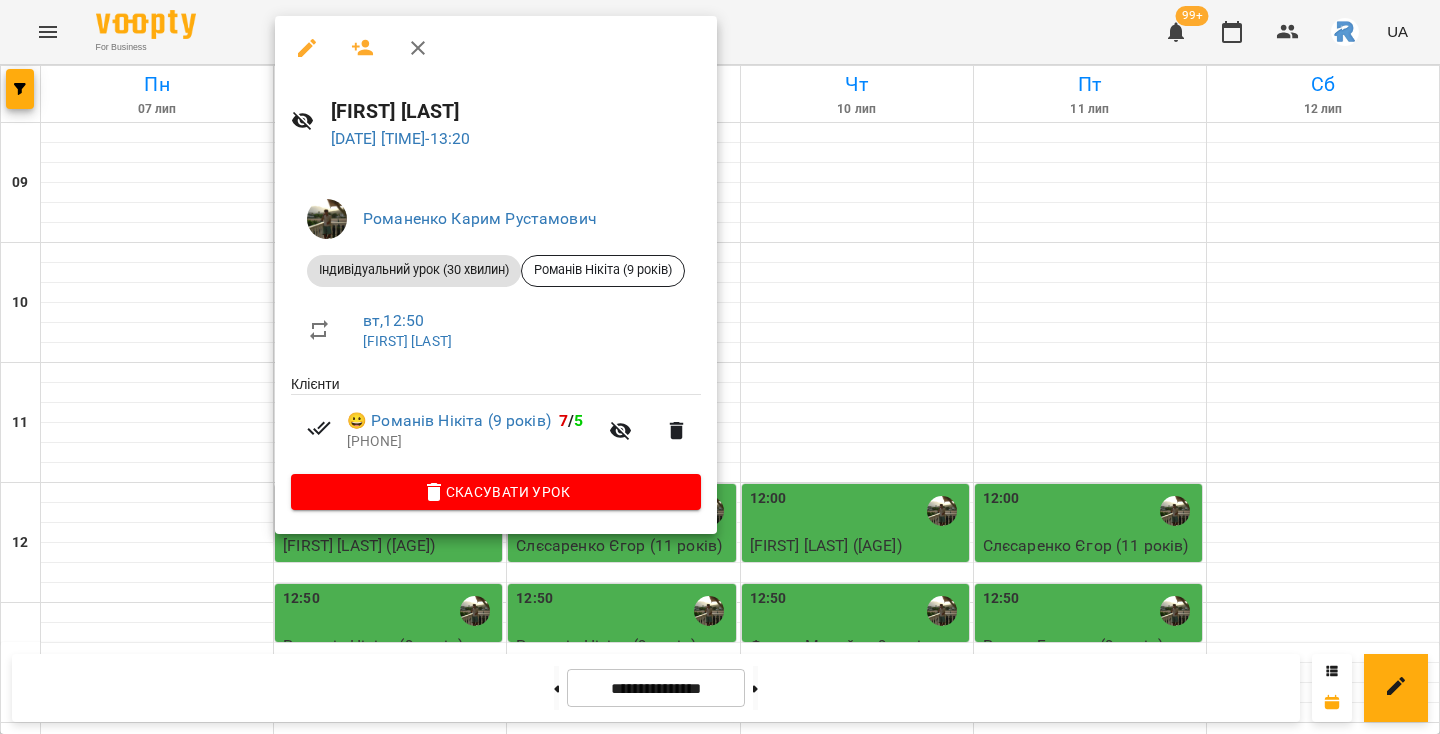 click at bounding box center (720, 367) 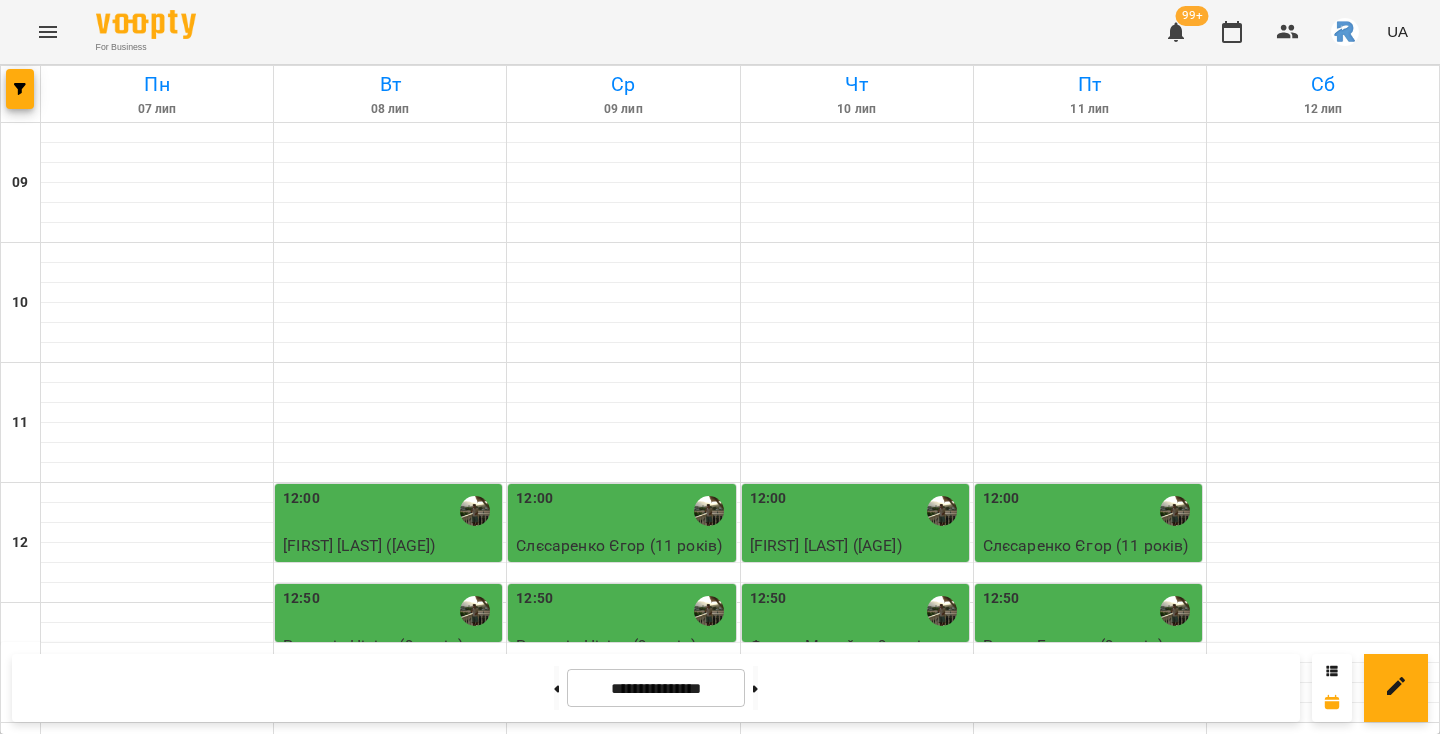 click on "12:50" at bounding box center [623, 611] 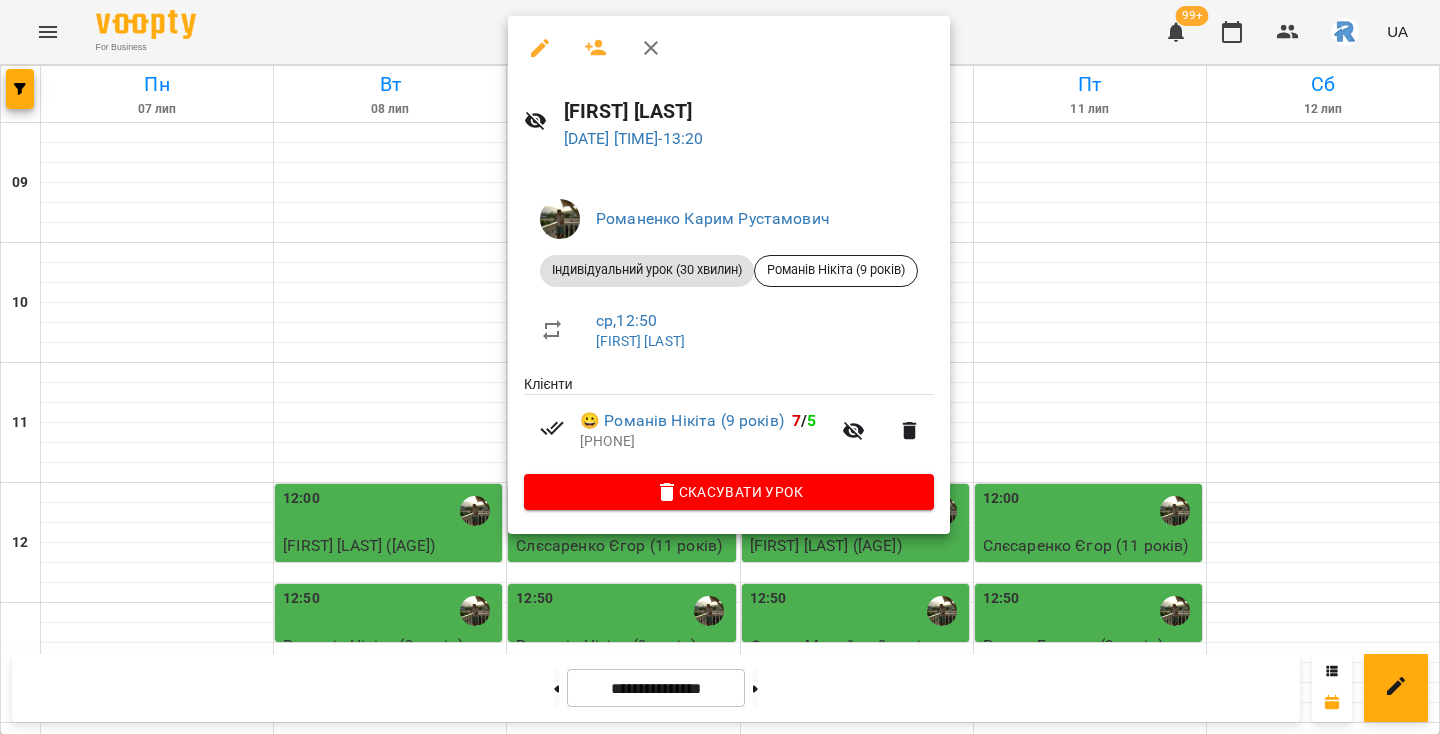 click at bounding box center (720, 367) 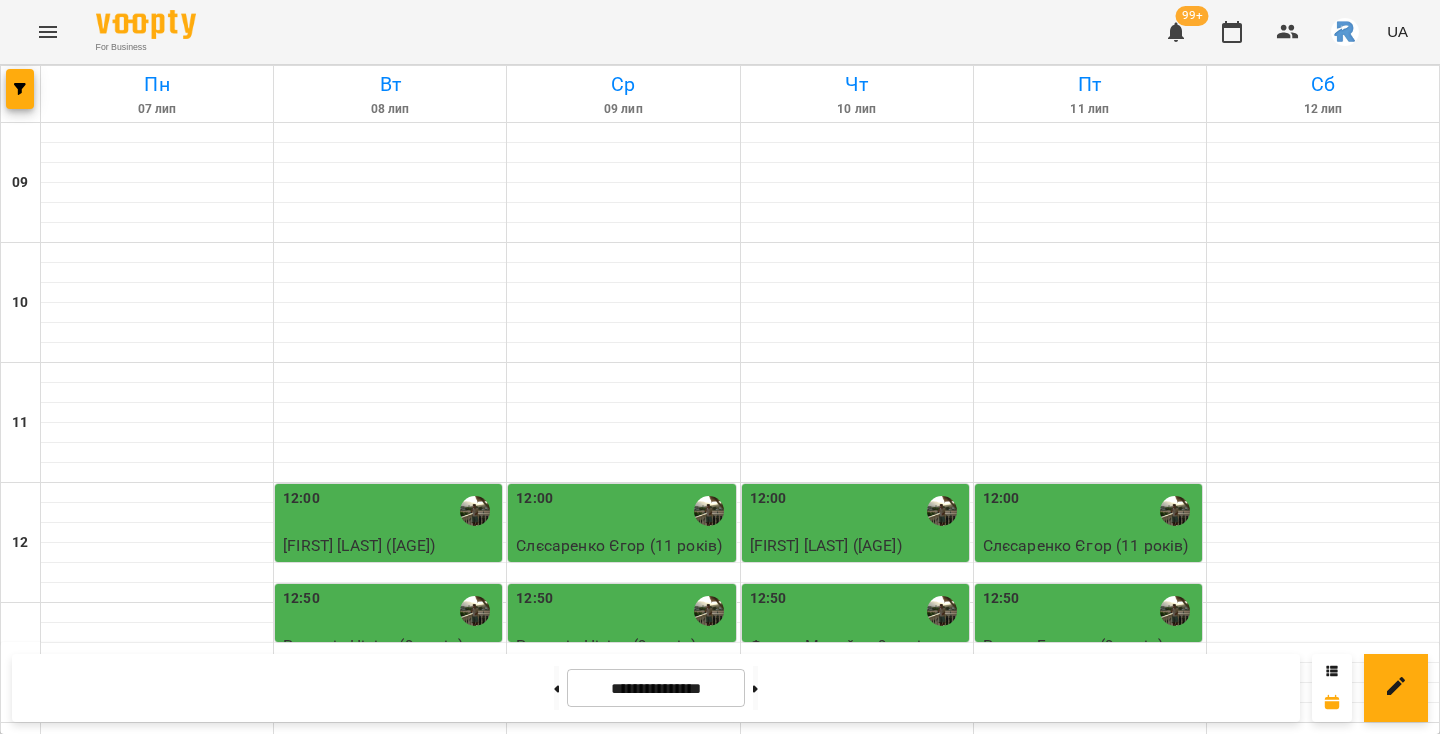 click on "12:50" at bounding box center [857, 611] 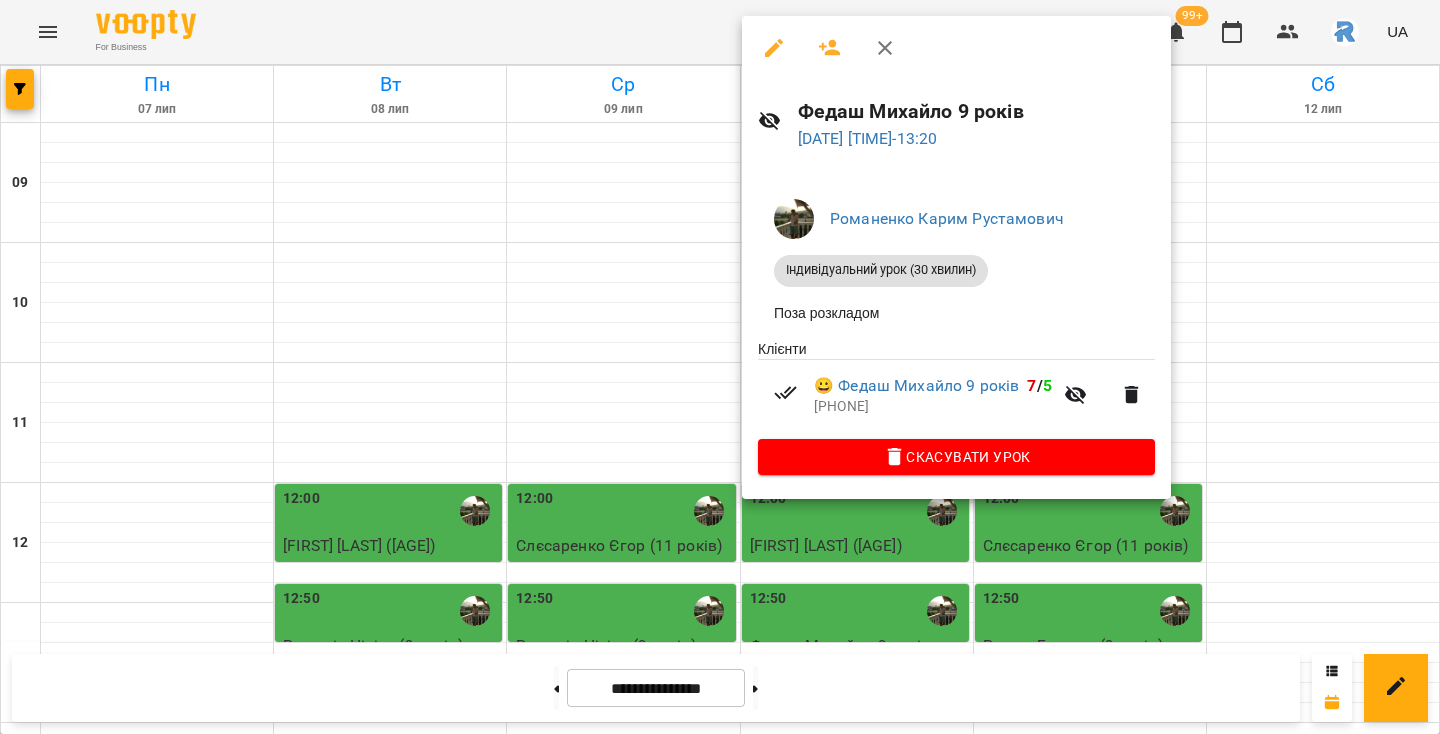 click at bounding box center (720, 367) 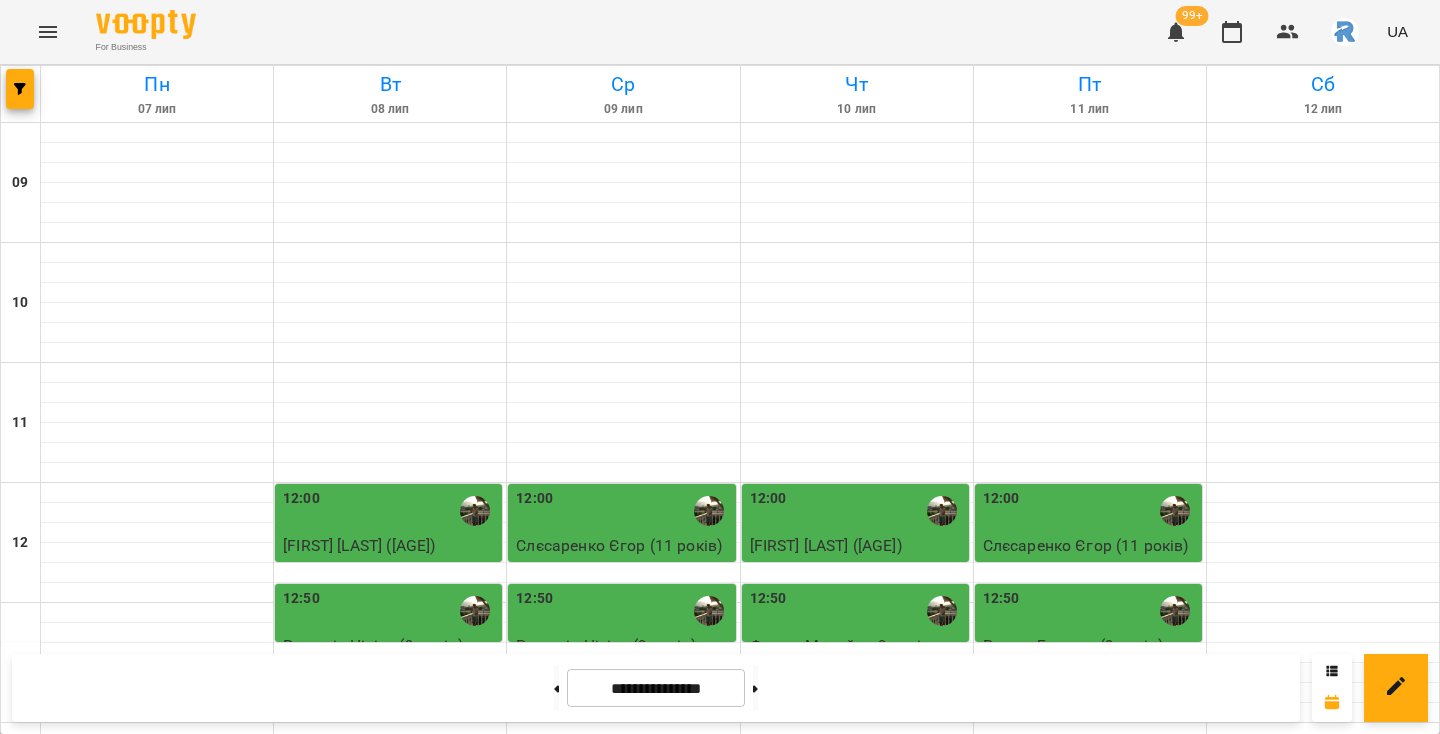 click at bounding box center (1175, 611) 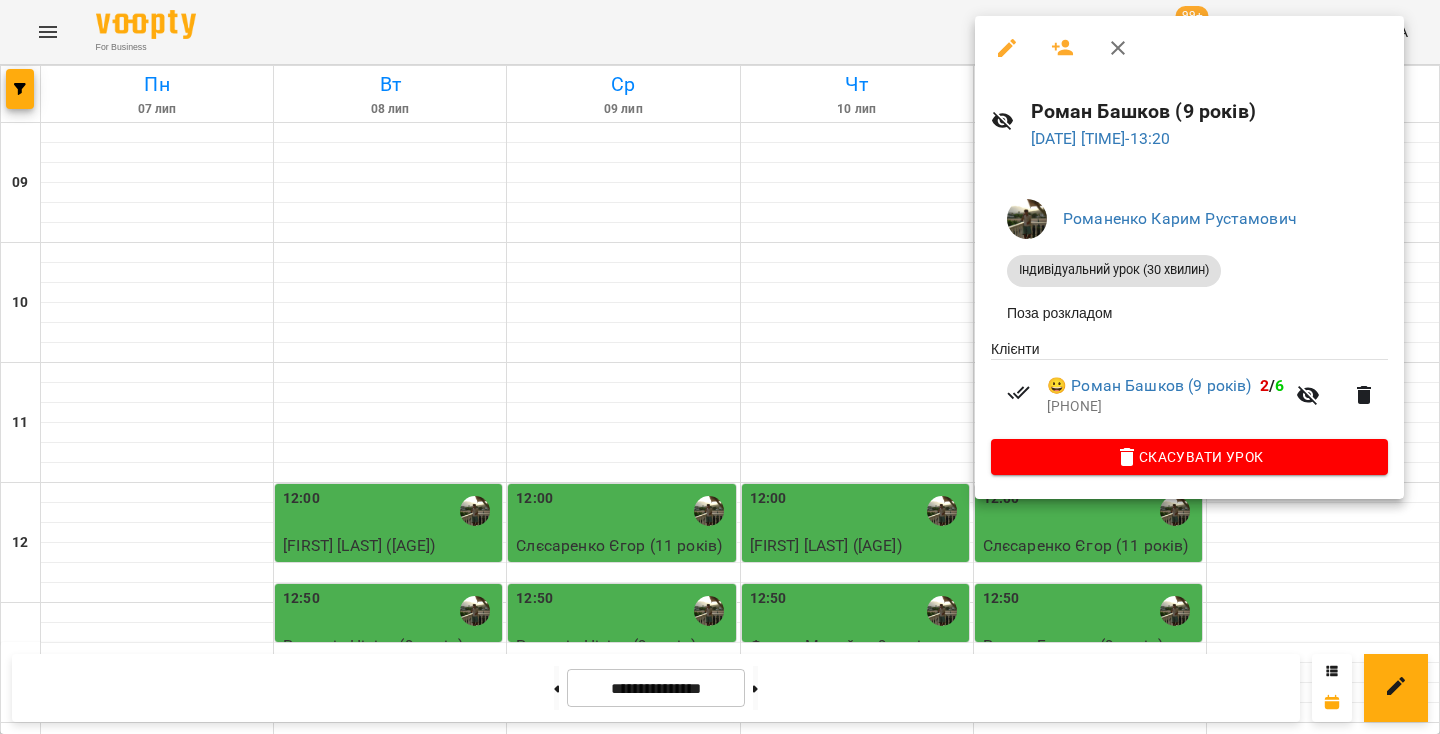 click at bounding box center [720, 367] 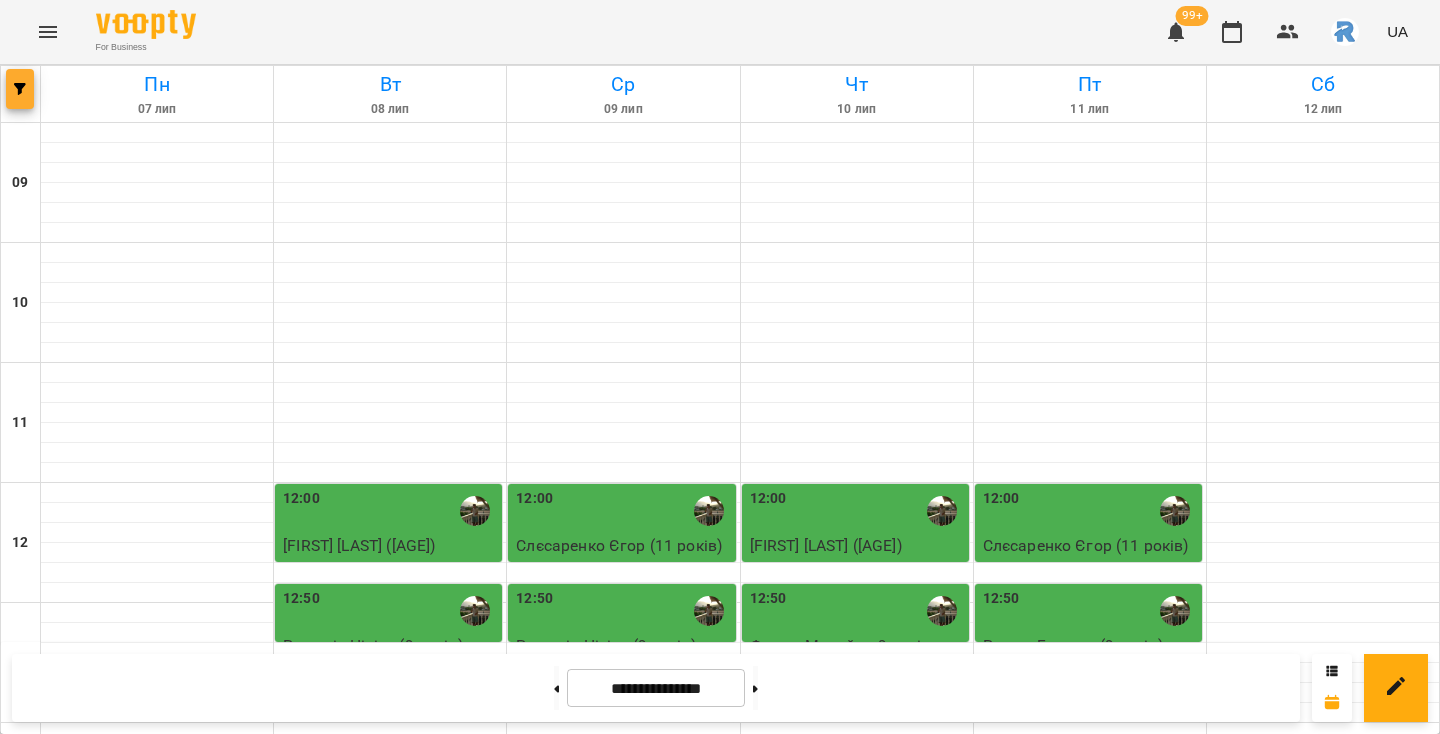 click at bounding box center (20, 89) 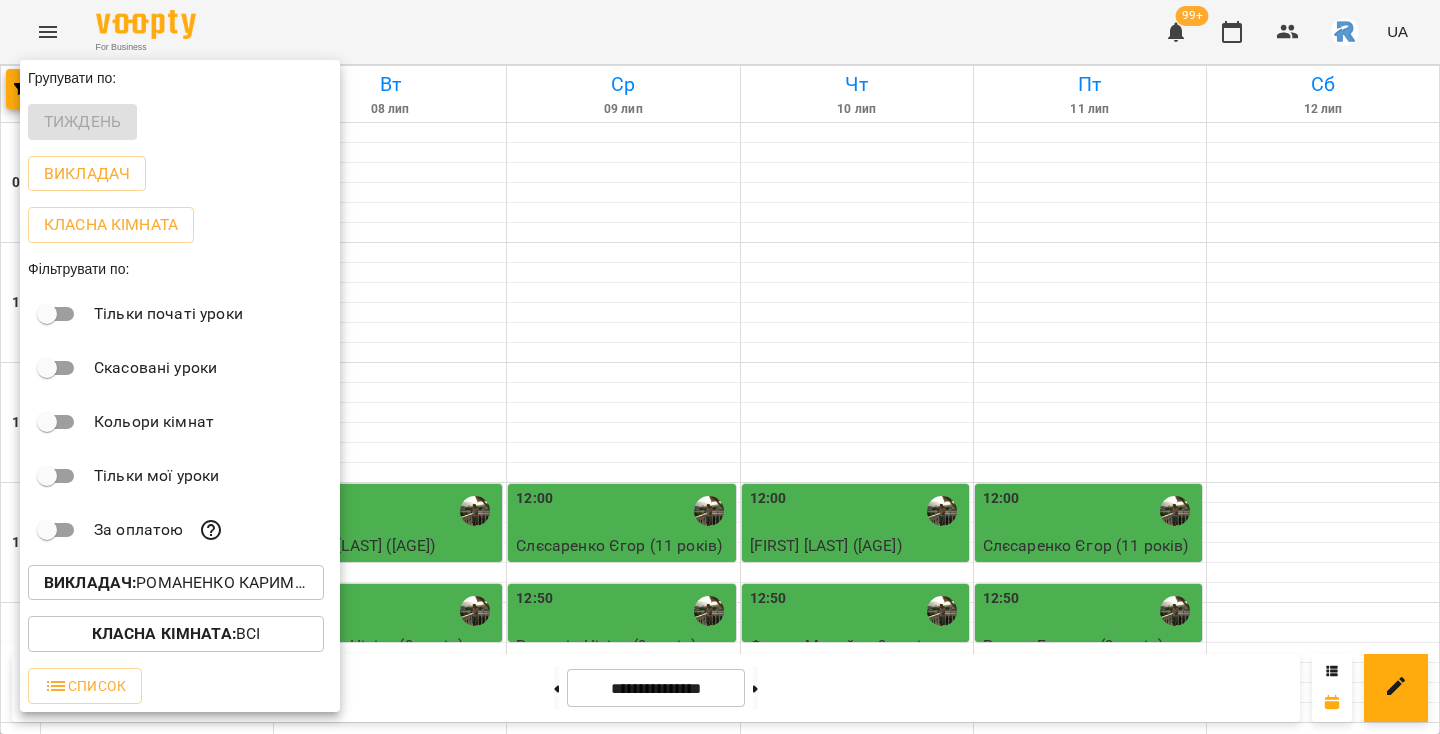 click at bounding box center (720, 367) 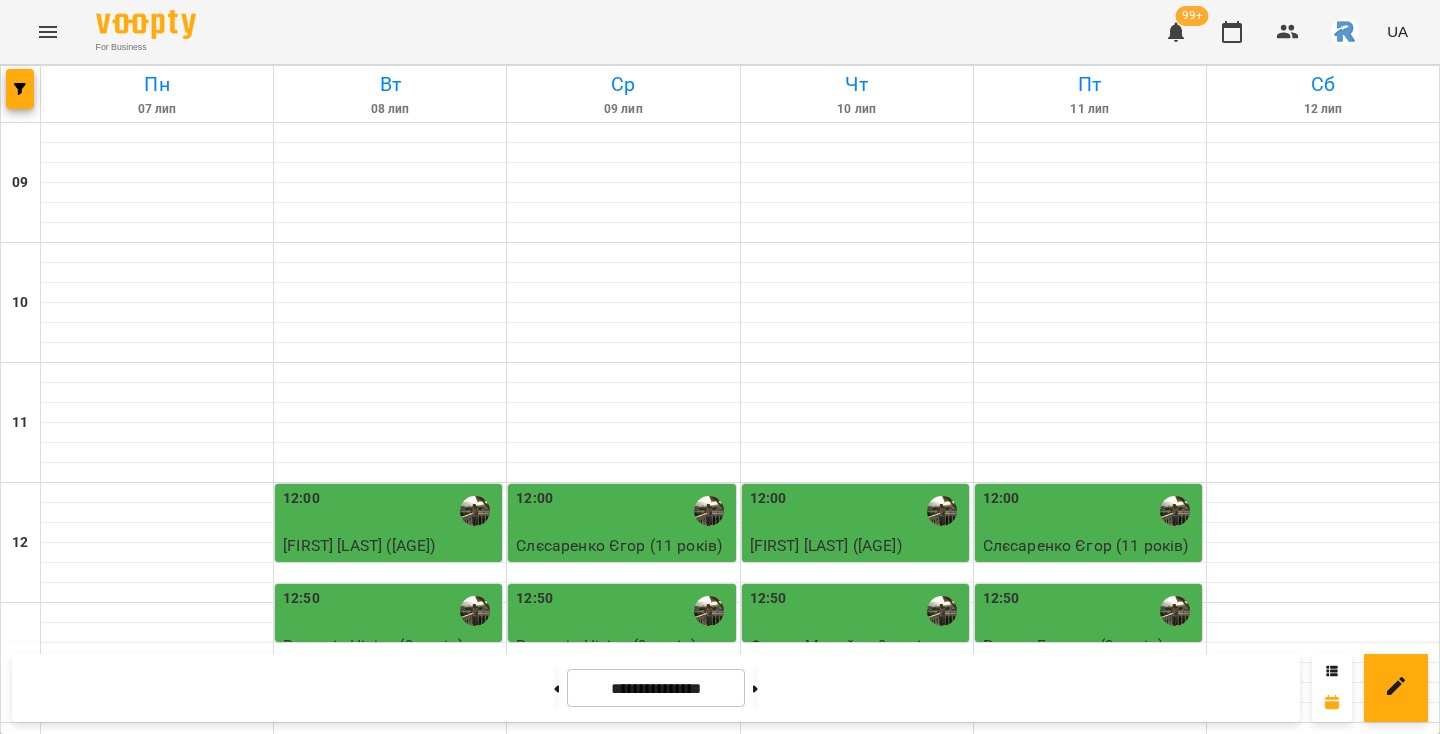 scroll, scrollTop: 680, scrollLeft: 0, axis: vertical 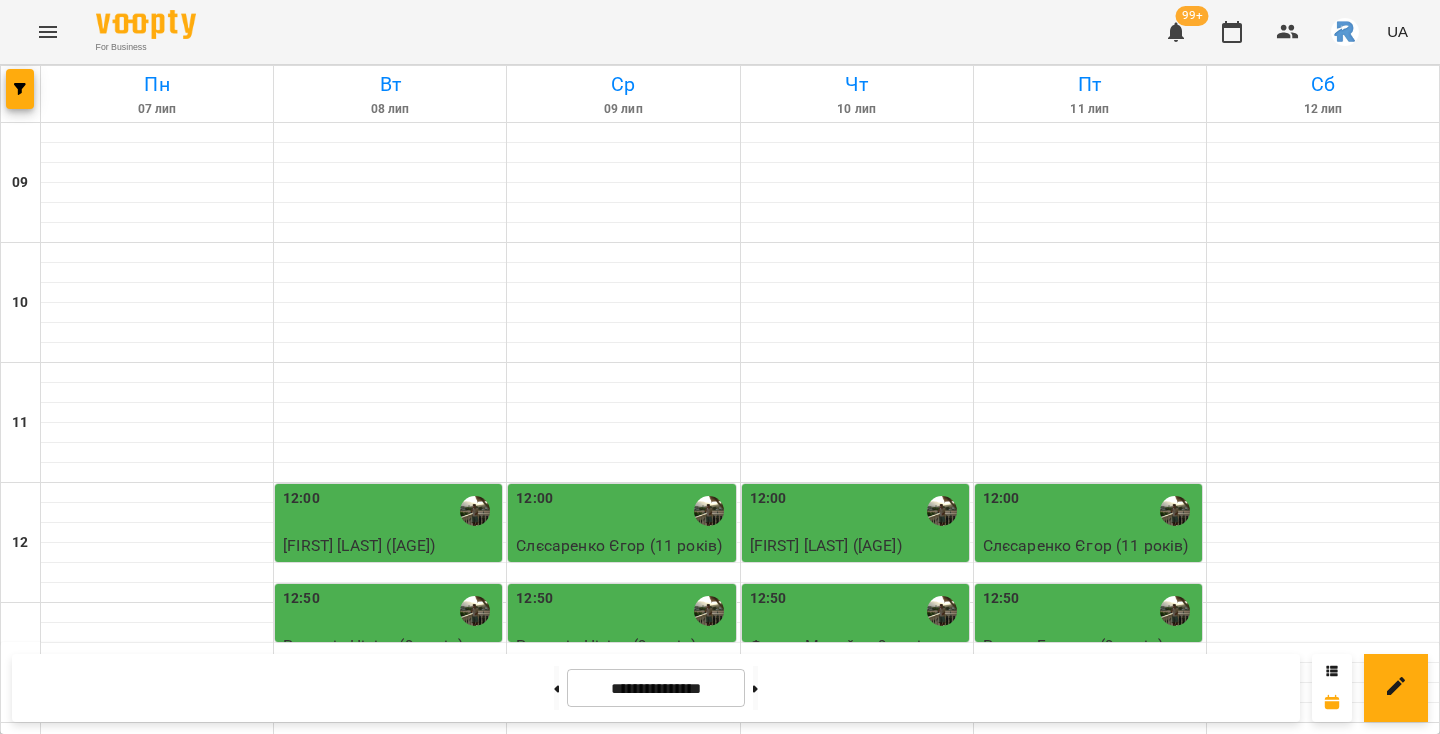 click 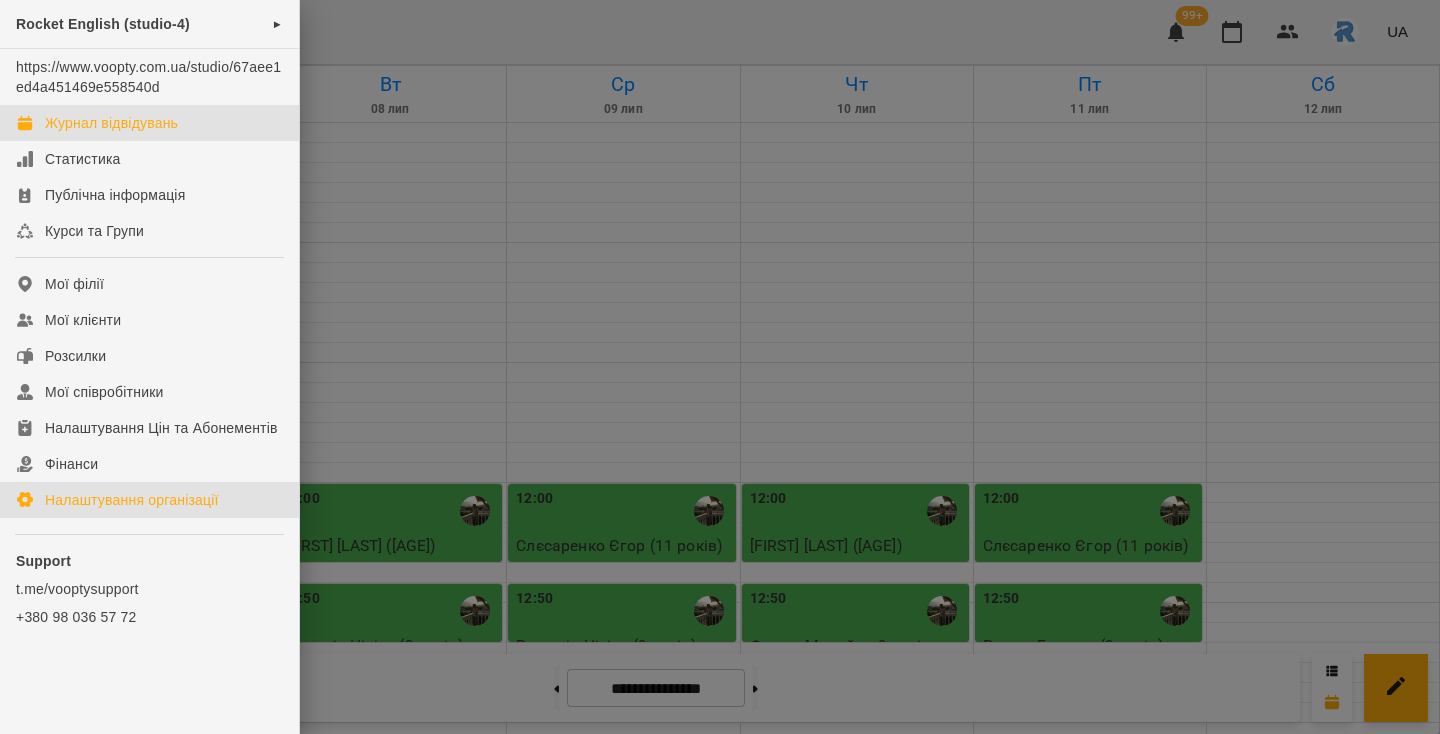 click on "Налаштування організації" at bounding box center (132, 500) 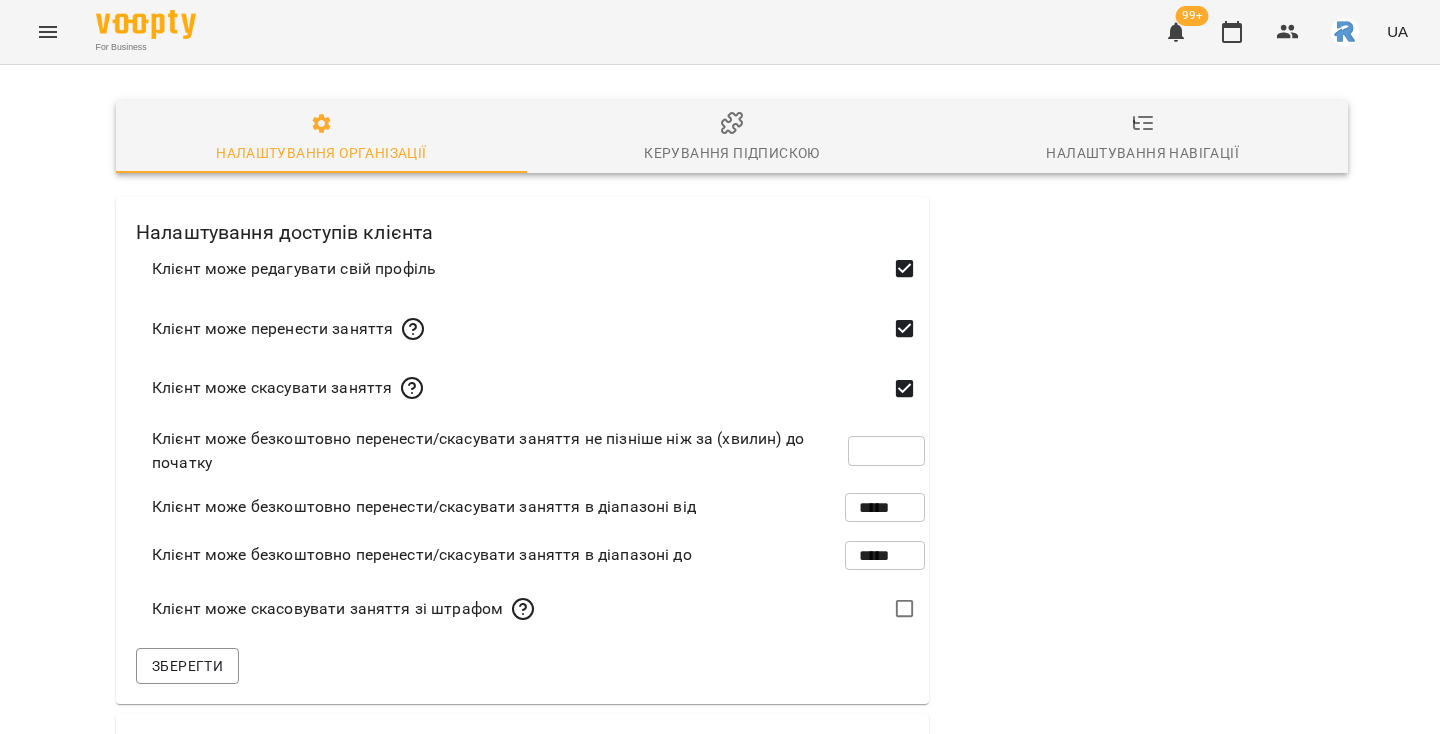 click 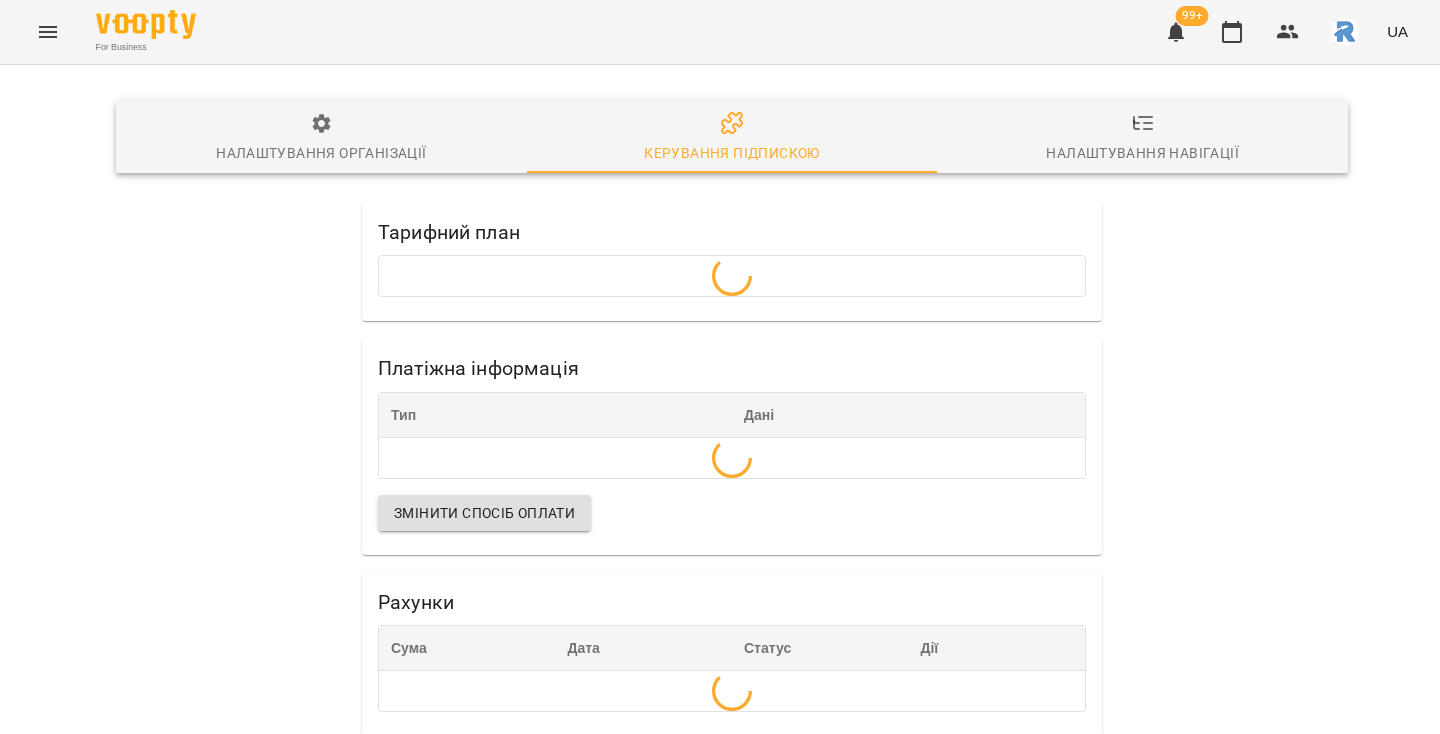 click on "Налаштування навігації" at bounding box center [1142, 153] 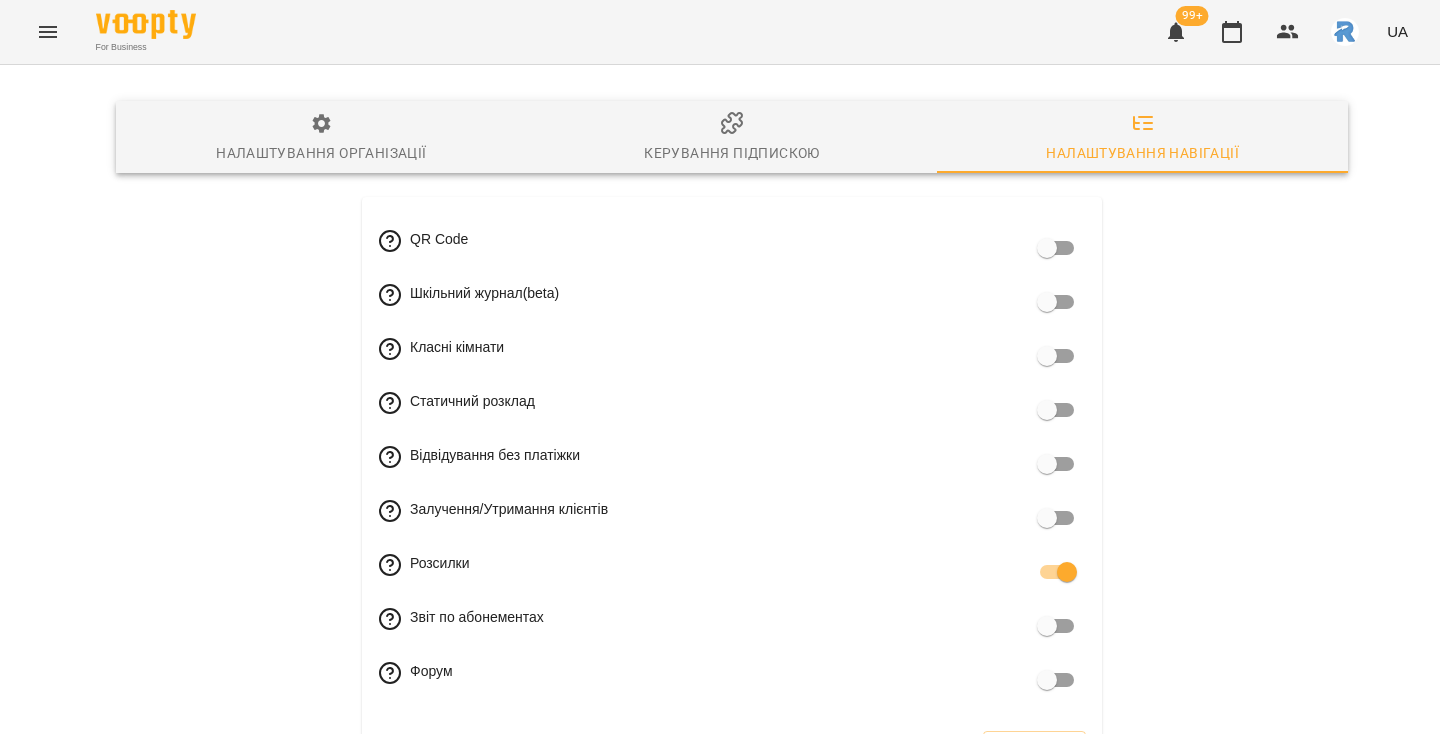 scroll, scrollTop: 85, scrollLeft: 0, axis: vertical 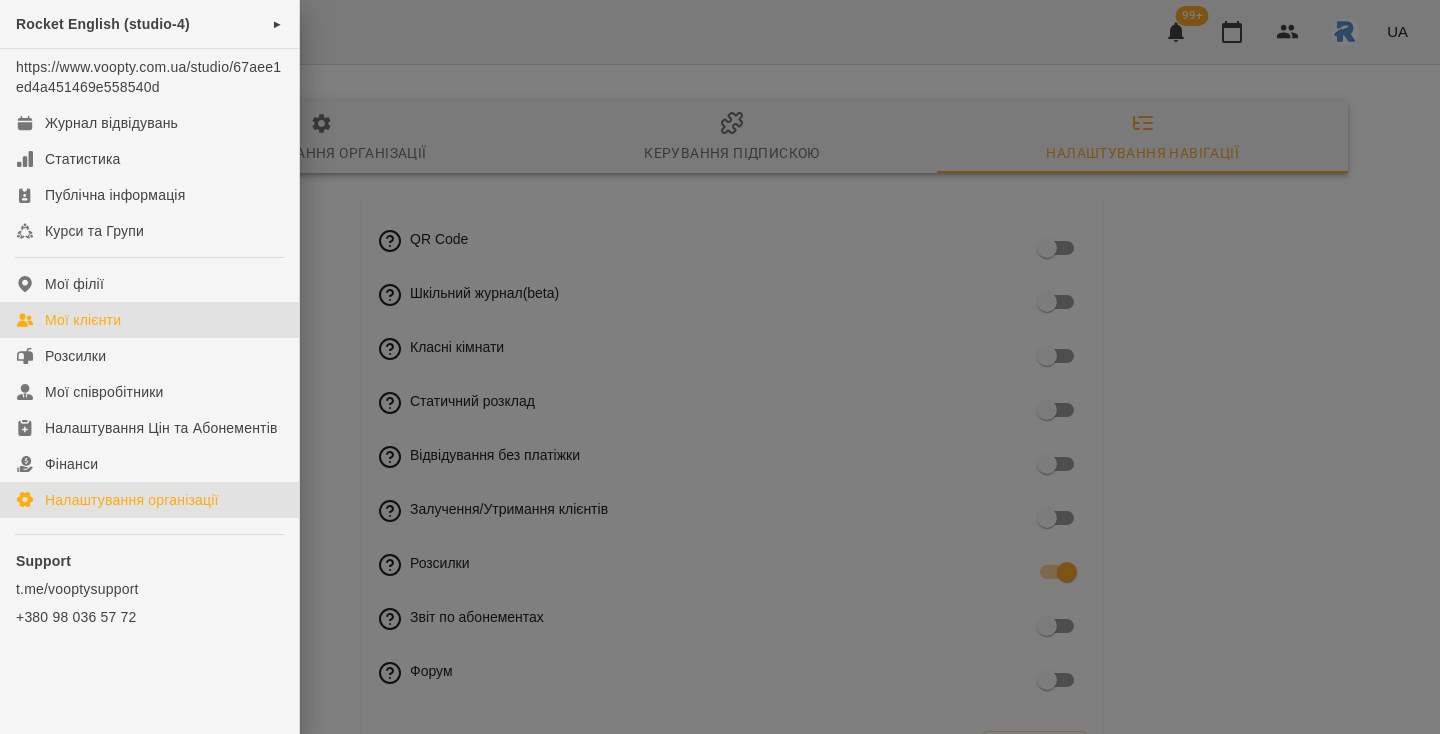 click on "Мої клієнти" at bounding box center [83, 320] 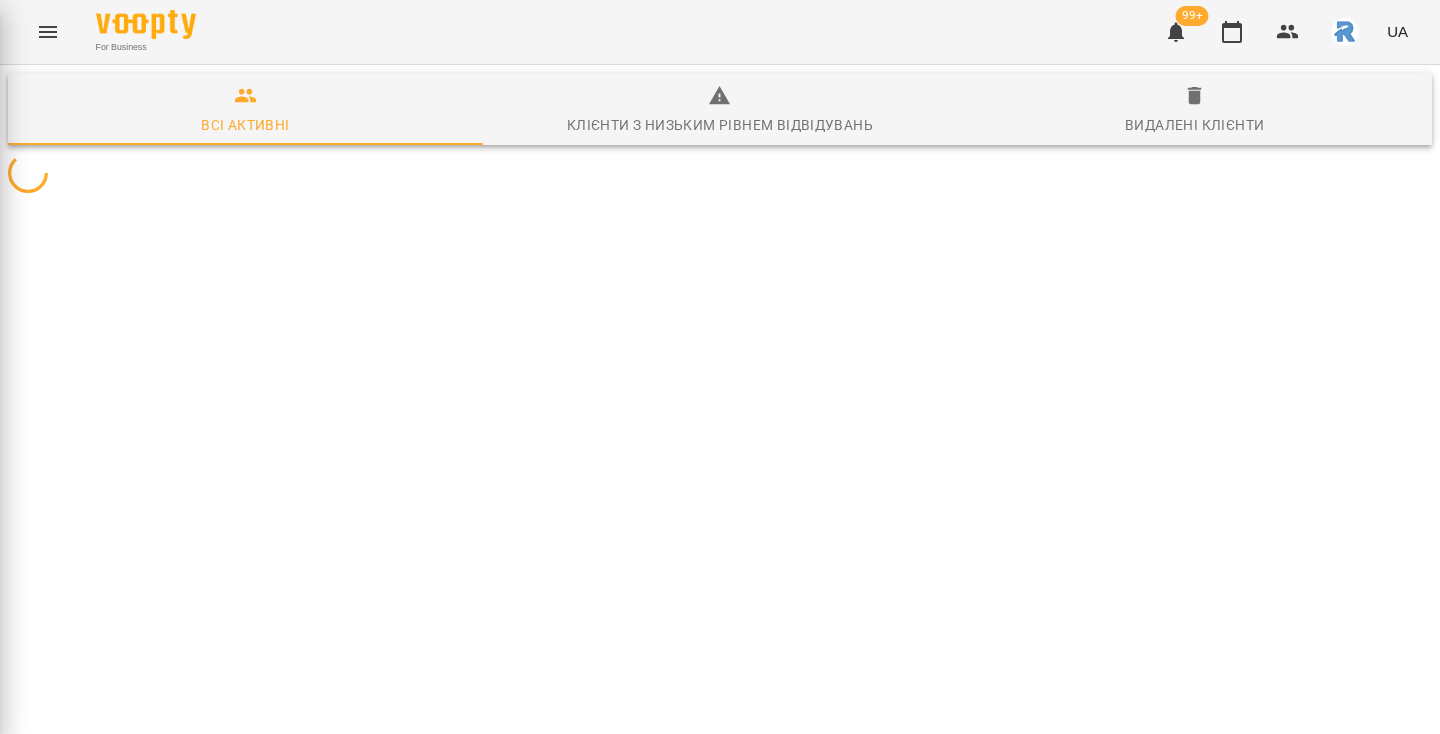 scroll, scrollTop: 0, scrollLeft: 0, axis: both 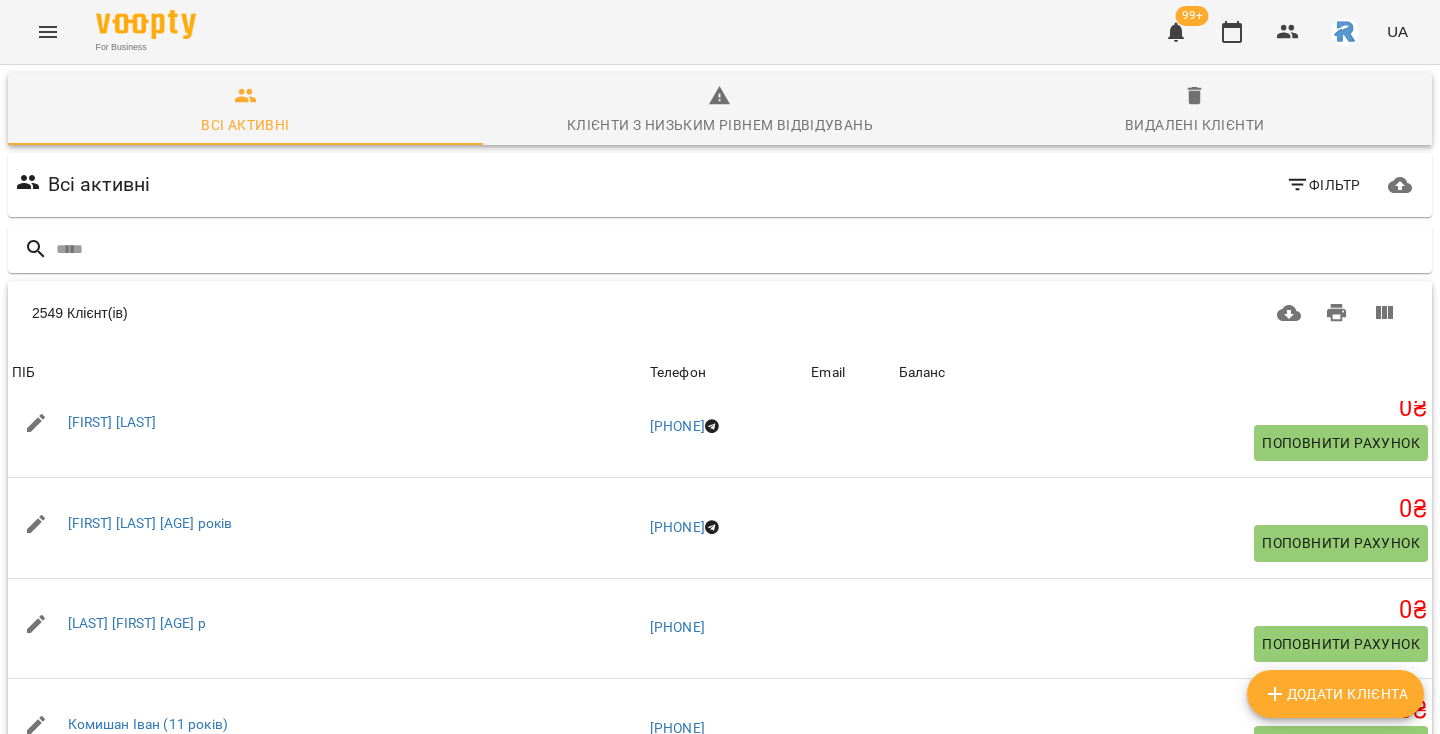 click 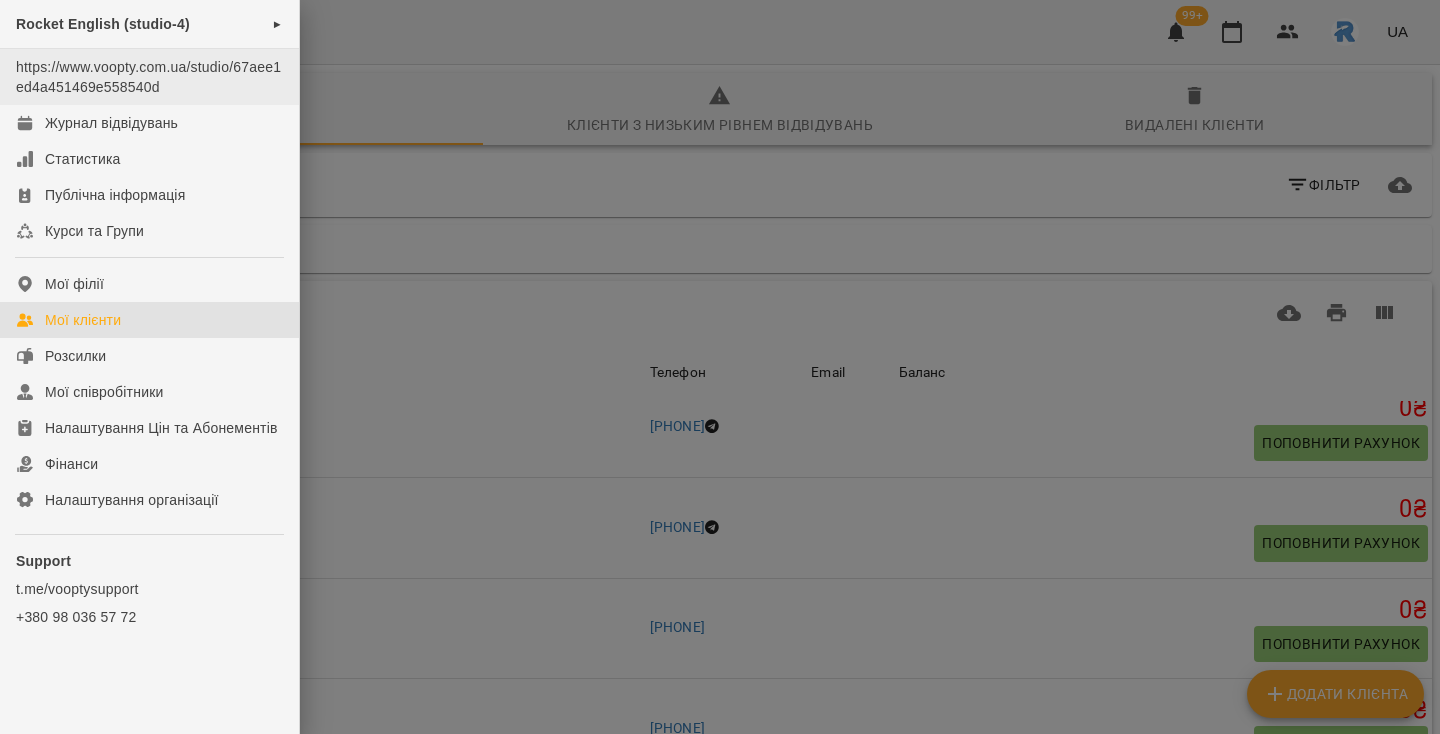 click on "https://www.voopty.com.ua/studio/67aee1ed4a451469e558540d" at bounding box center [149, 77] 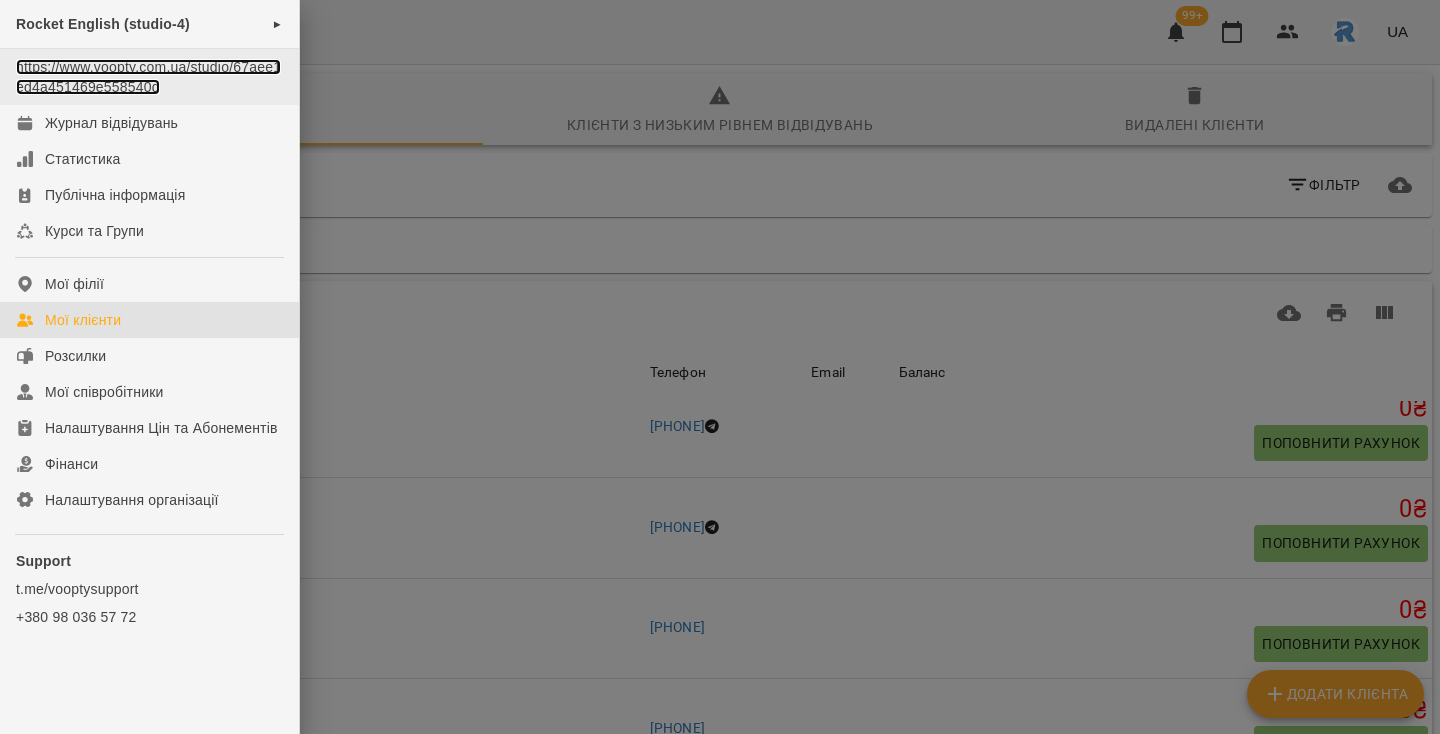 click on "https://www.voopty.com.ua/studio/67aee1ed4a451469e558540d" at bounding box center [148, 77] 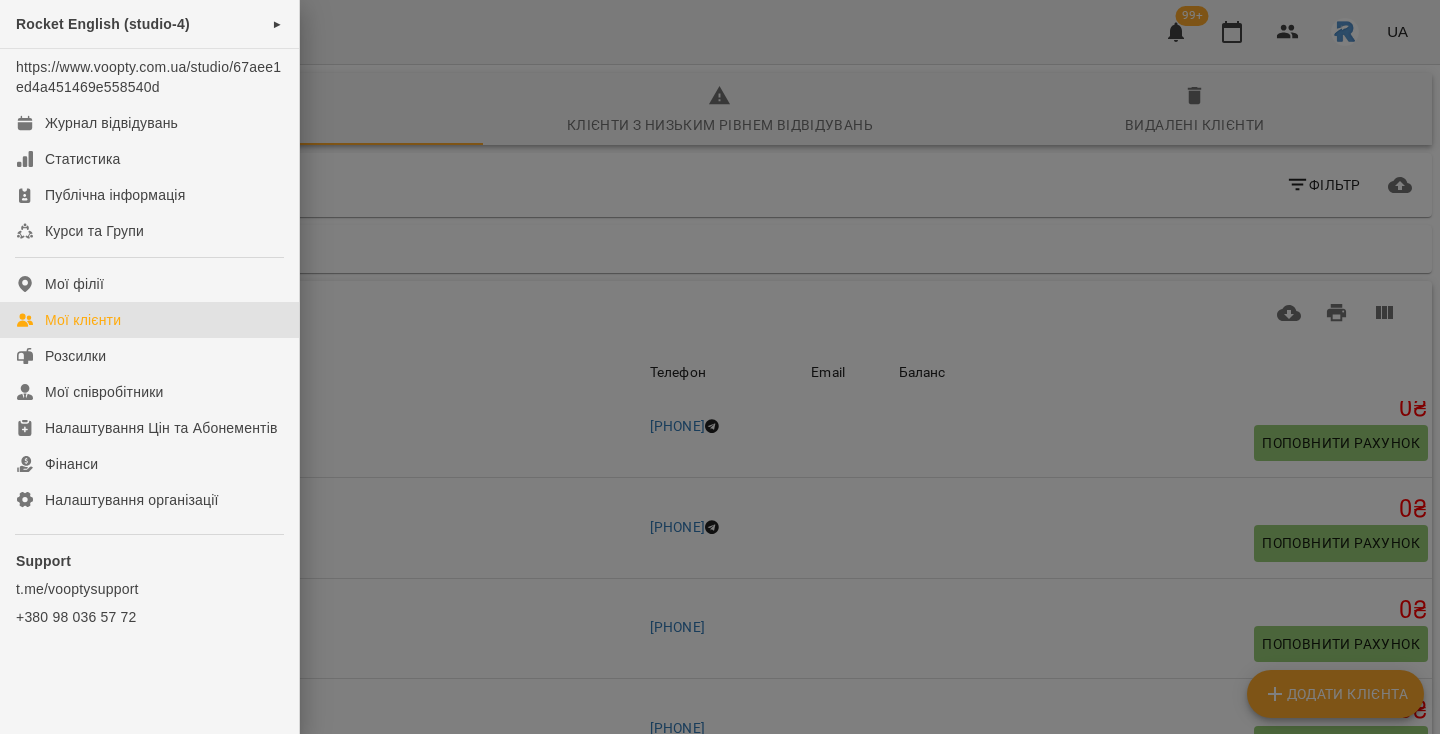 click at bounding box center (720, 367) 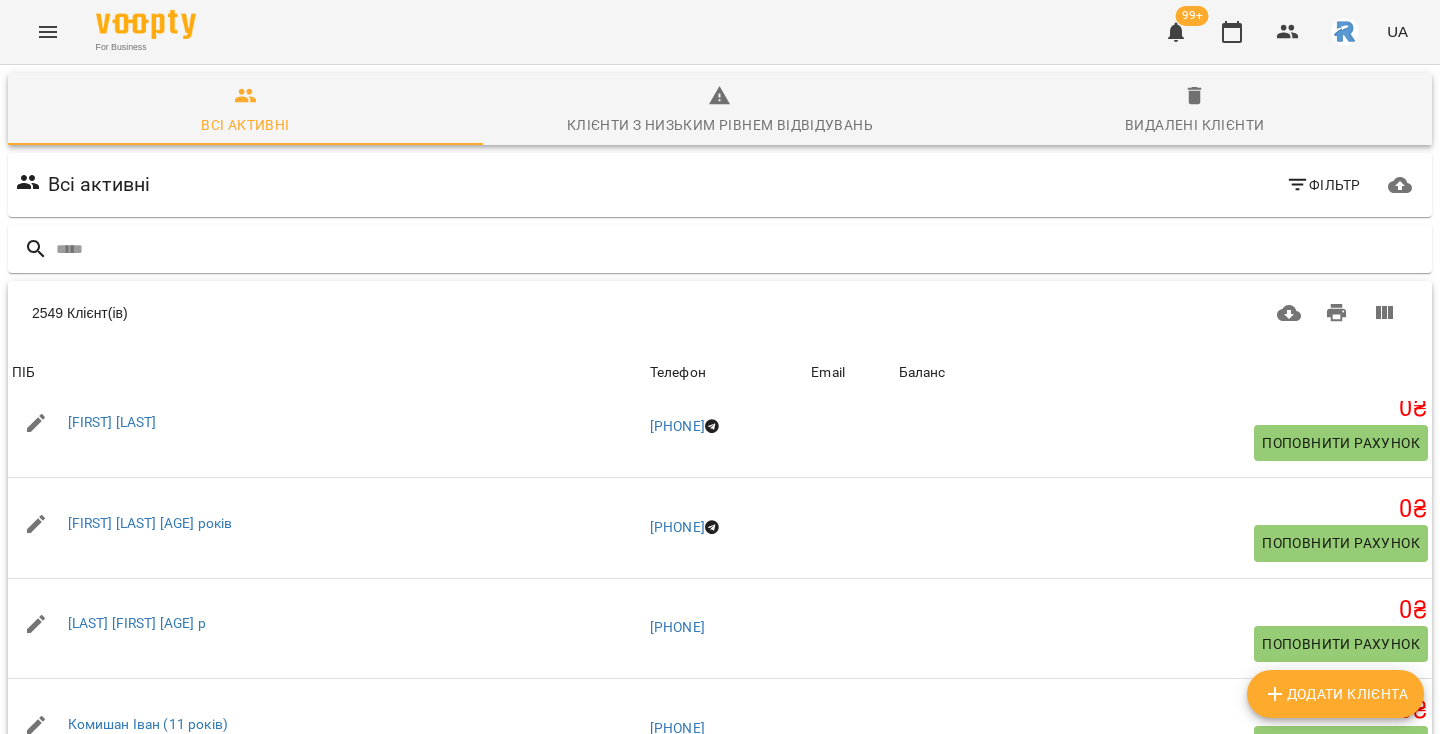 click 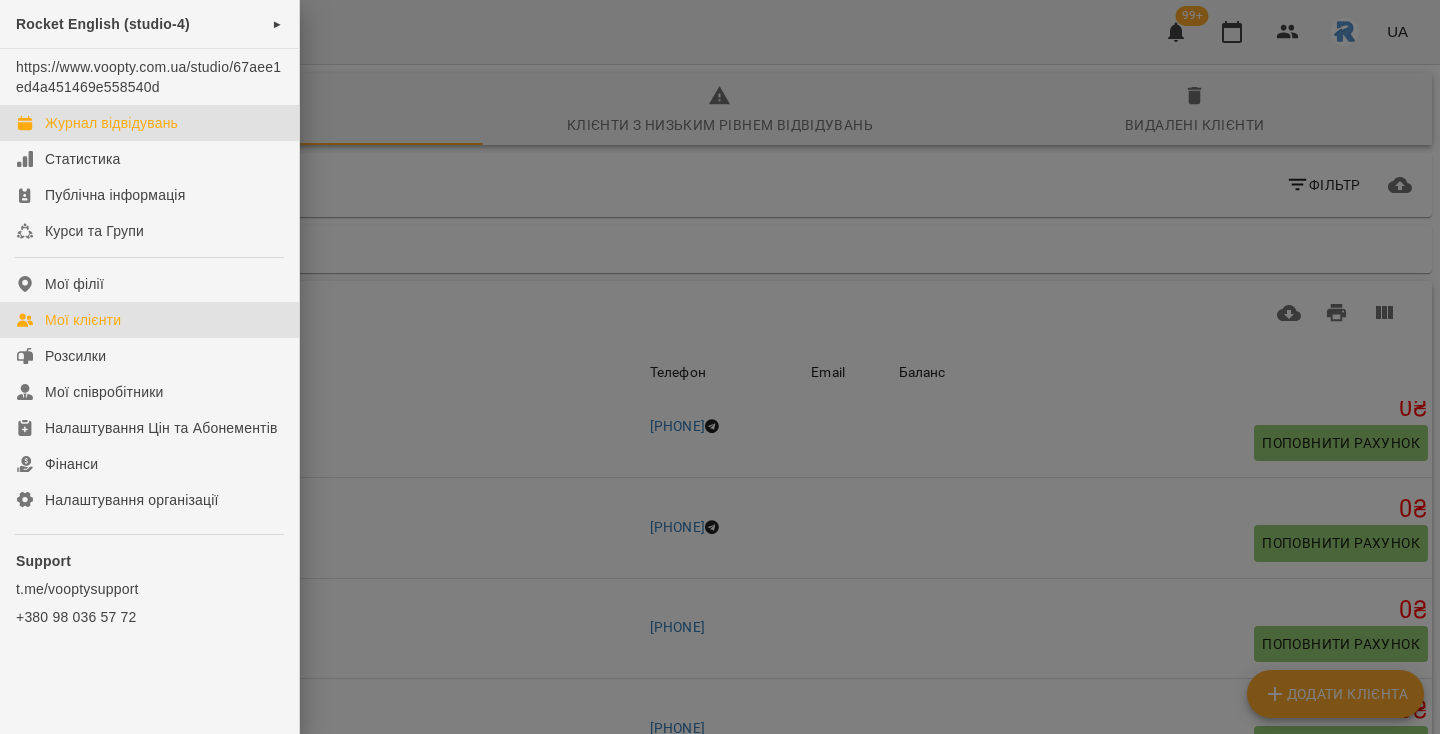click on "Журнал відвідувань" at bounding box center [111, 123] 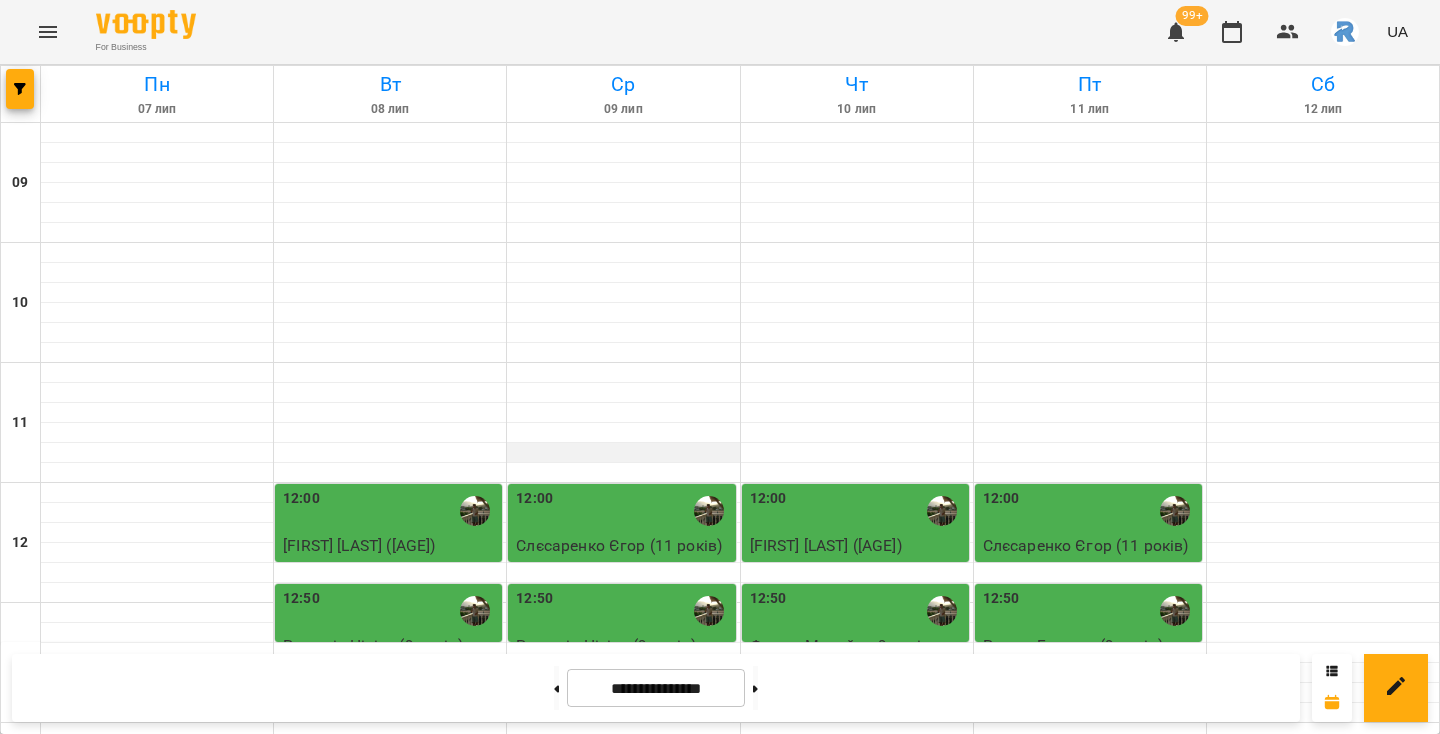 scroll, scrollTop: 324, scrollLeft: 0, axis: vertical 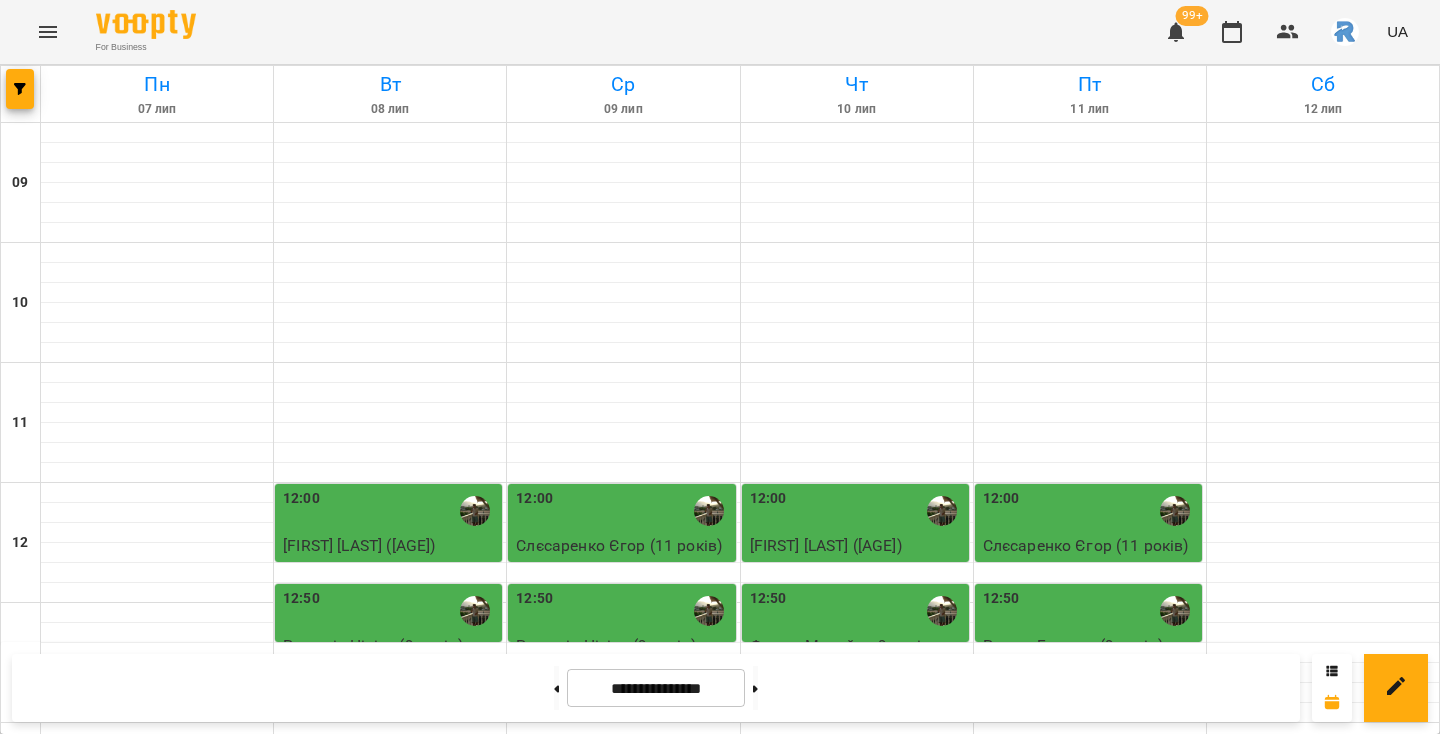 click on "15:00" at bounding box center [623, 871] 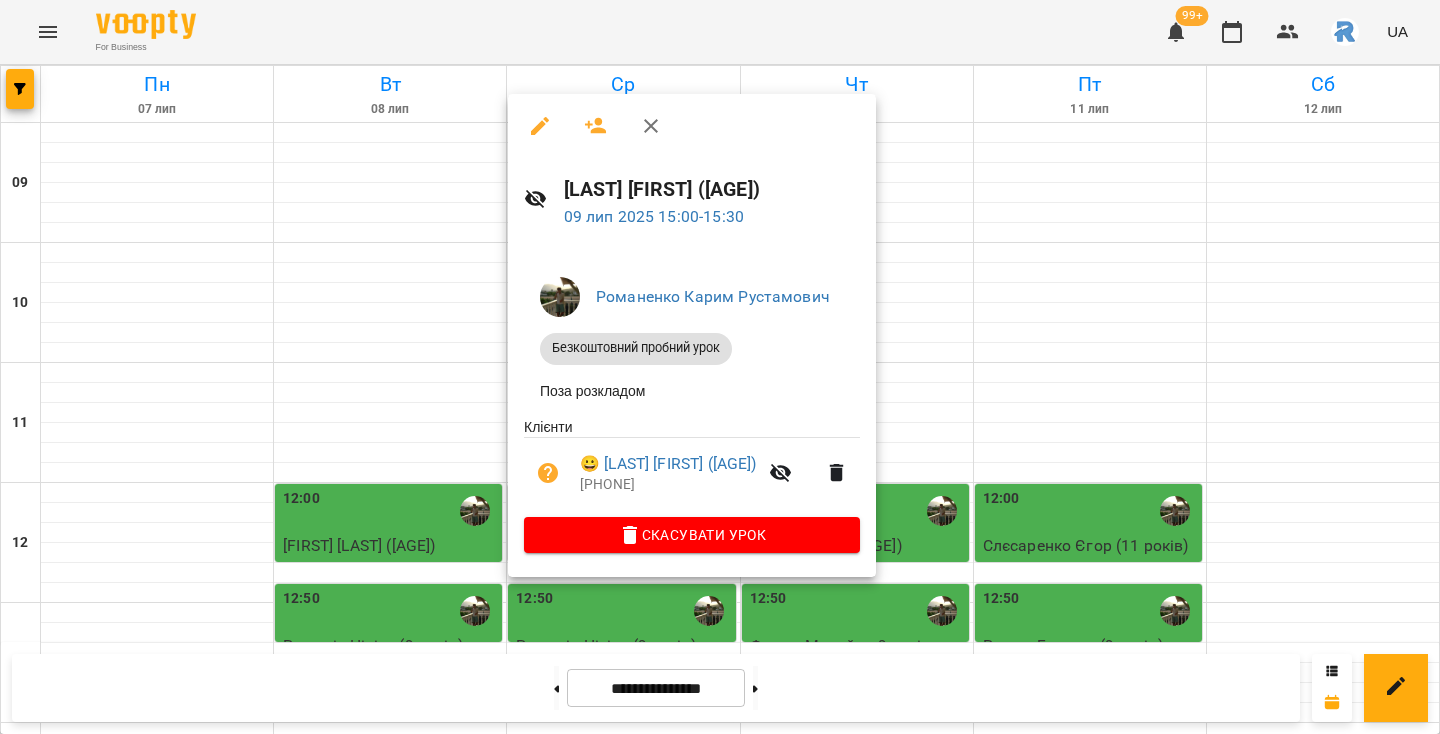 click at bounding box center [720, 367] 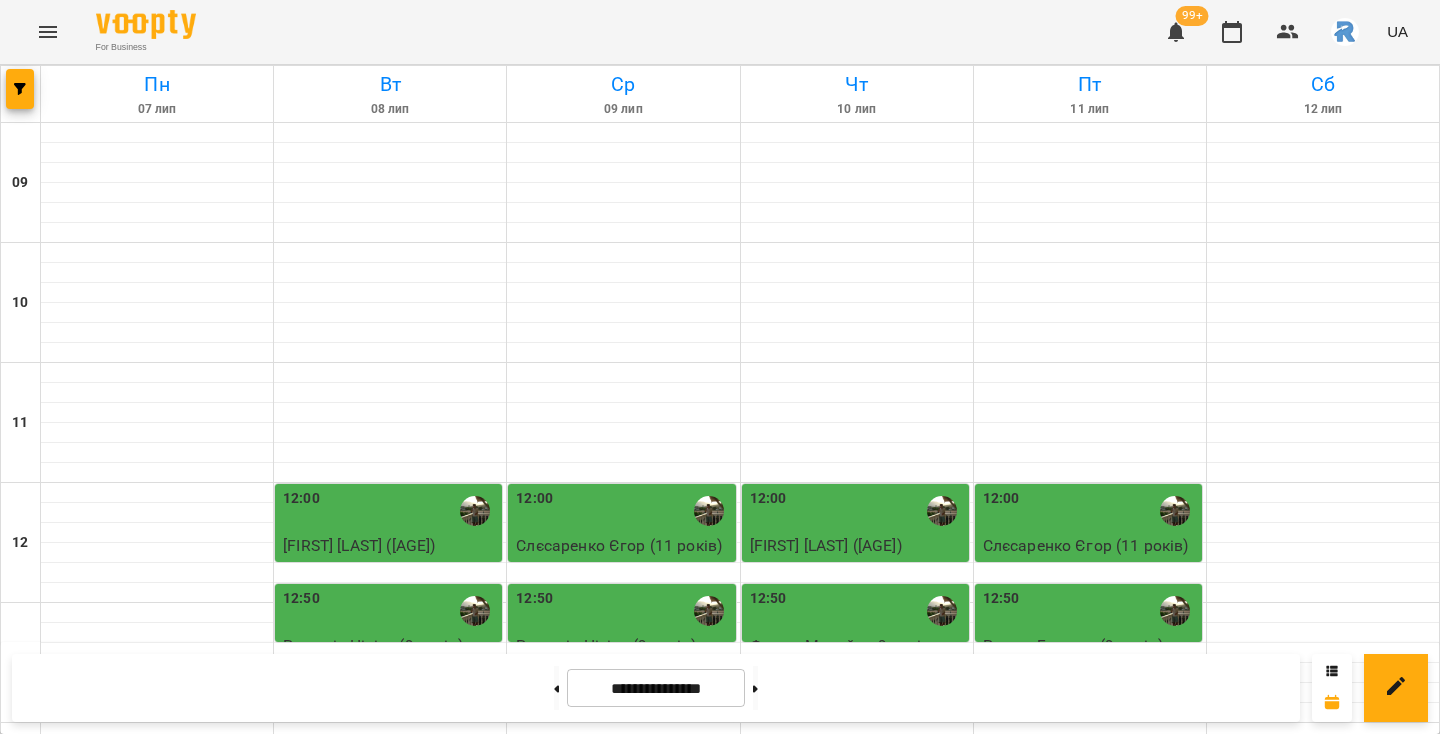 click on "13:30" at bounding box center (390, 691) 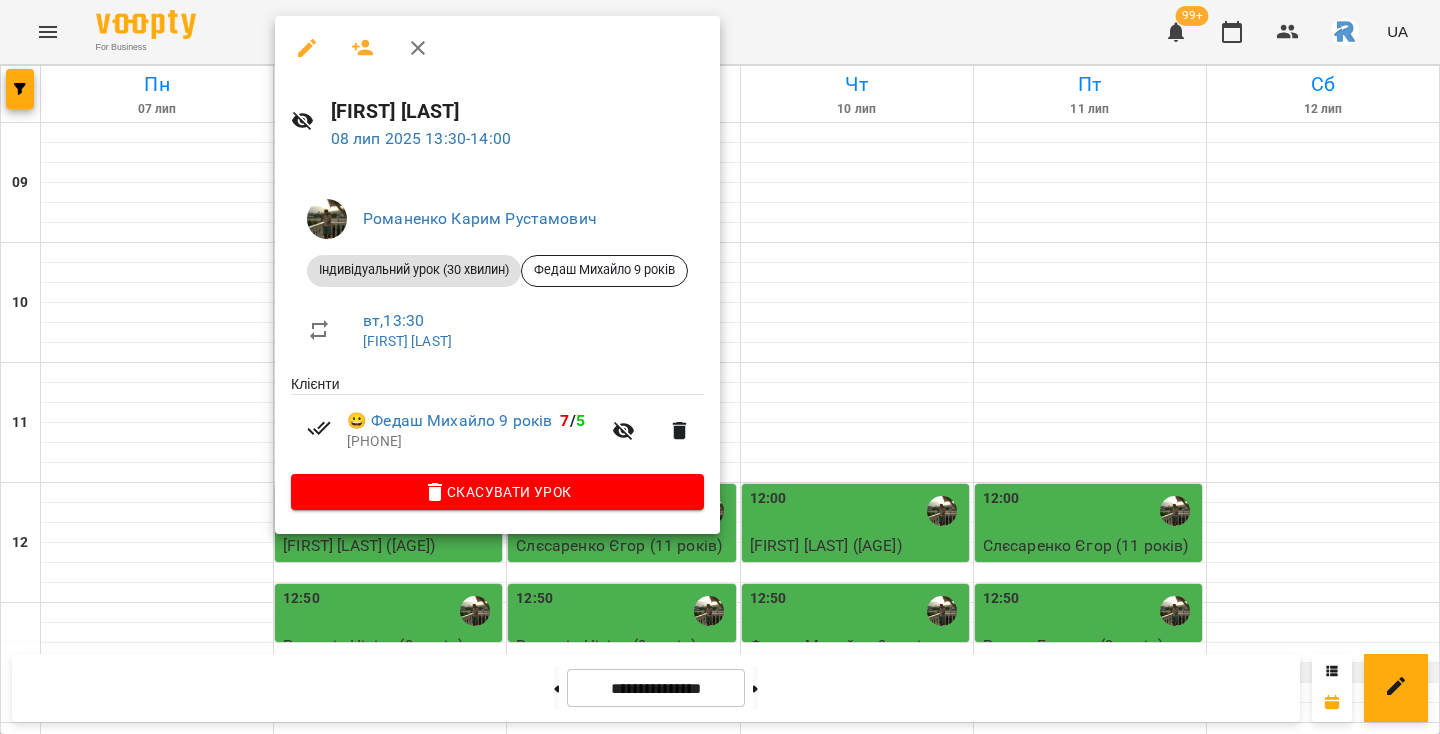 click at bounding box center (720, 367) 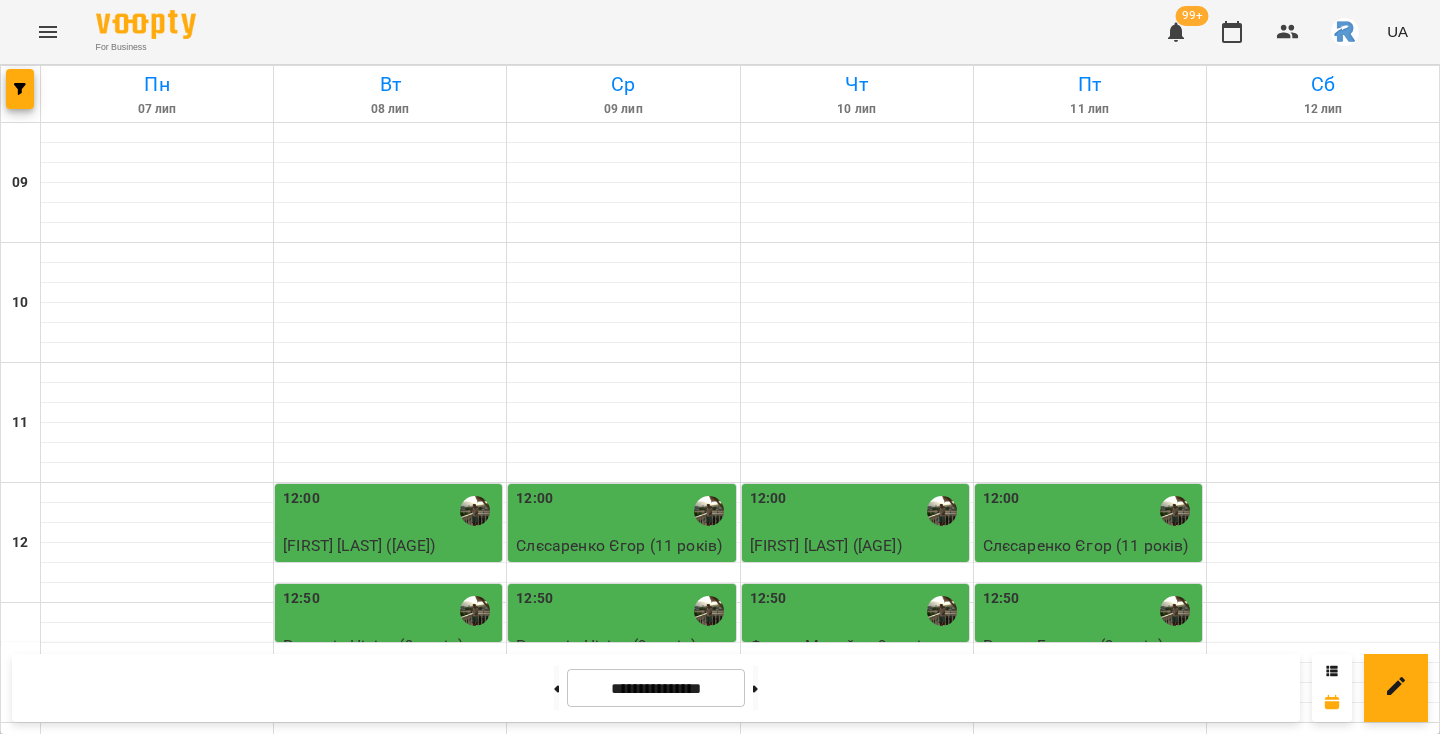 click on "Федаш Михайло 9 років" at bounding box center [1073, 725] 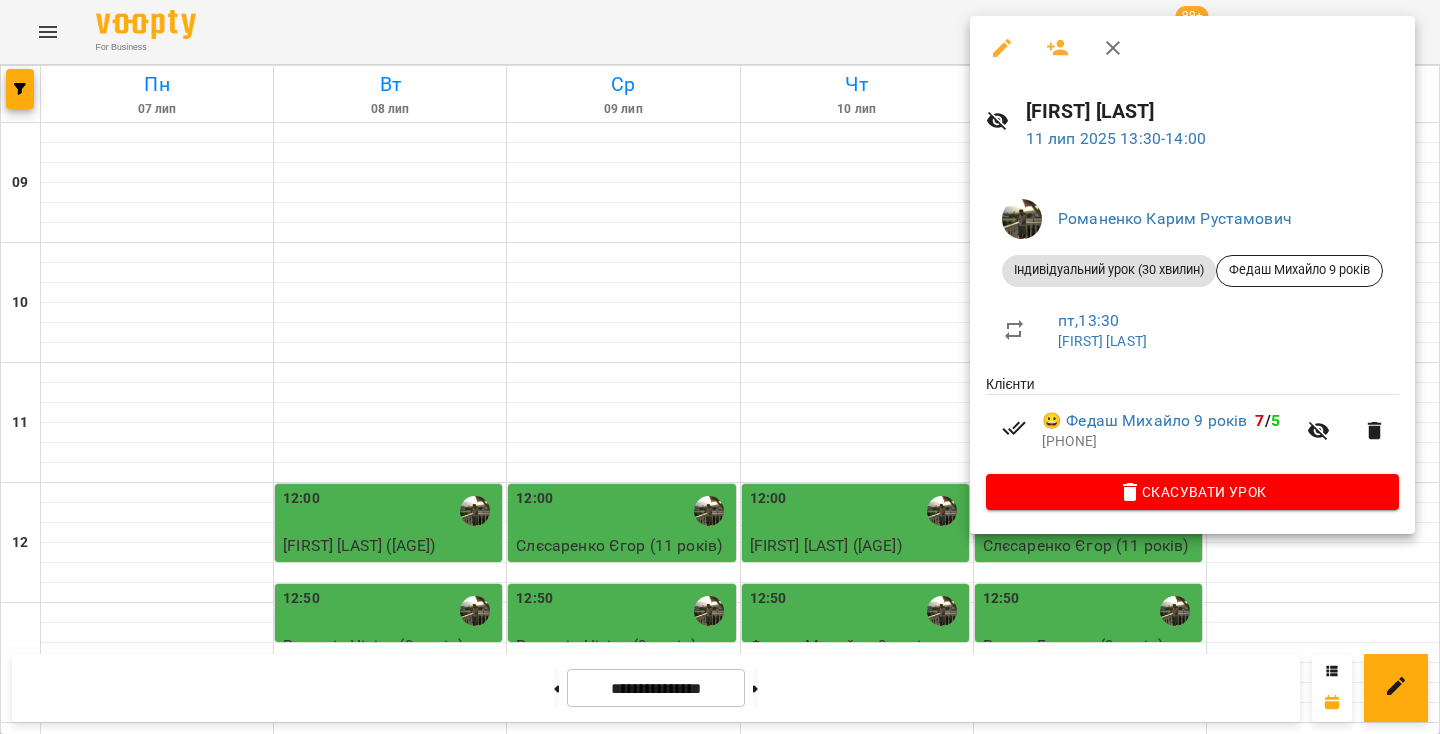 click at bounding box center [720, 367] 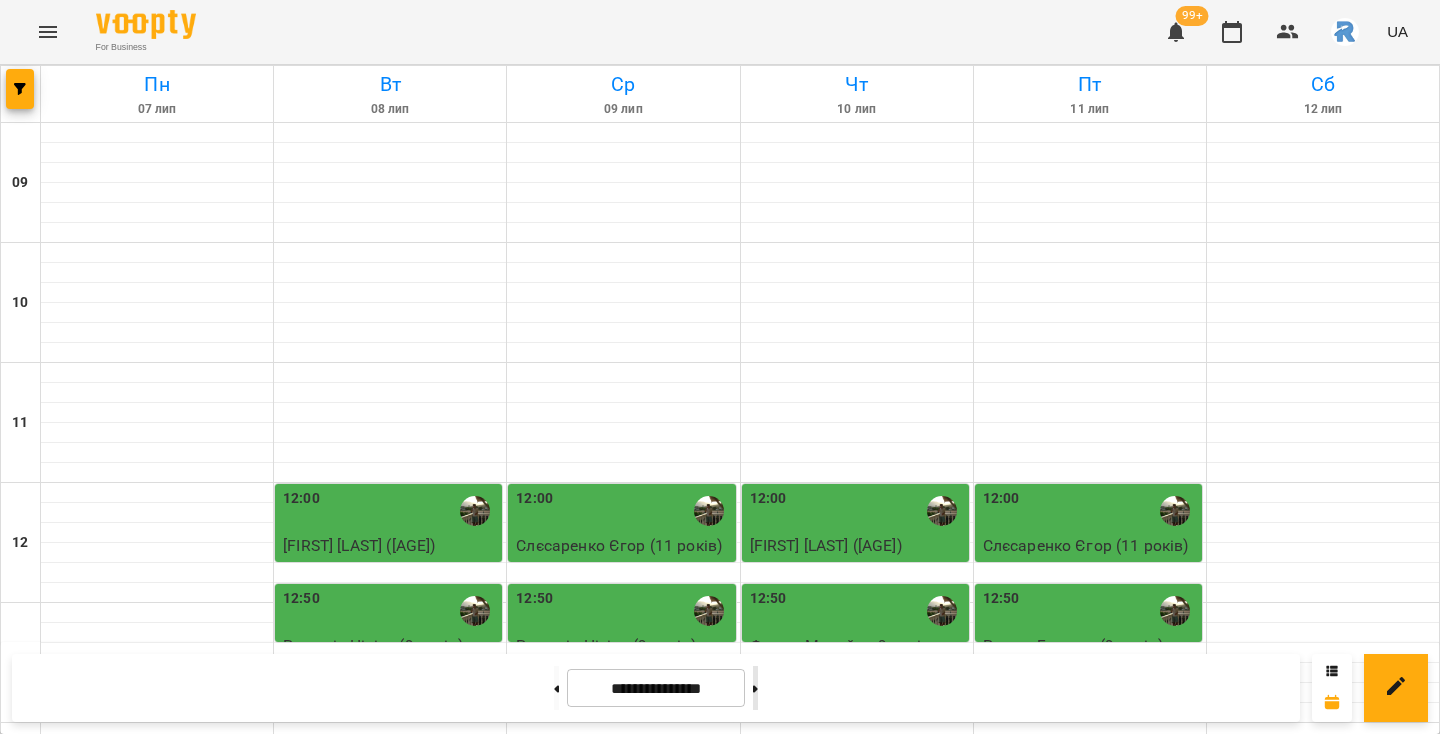 click at bounding box center [755, 688] 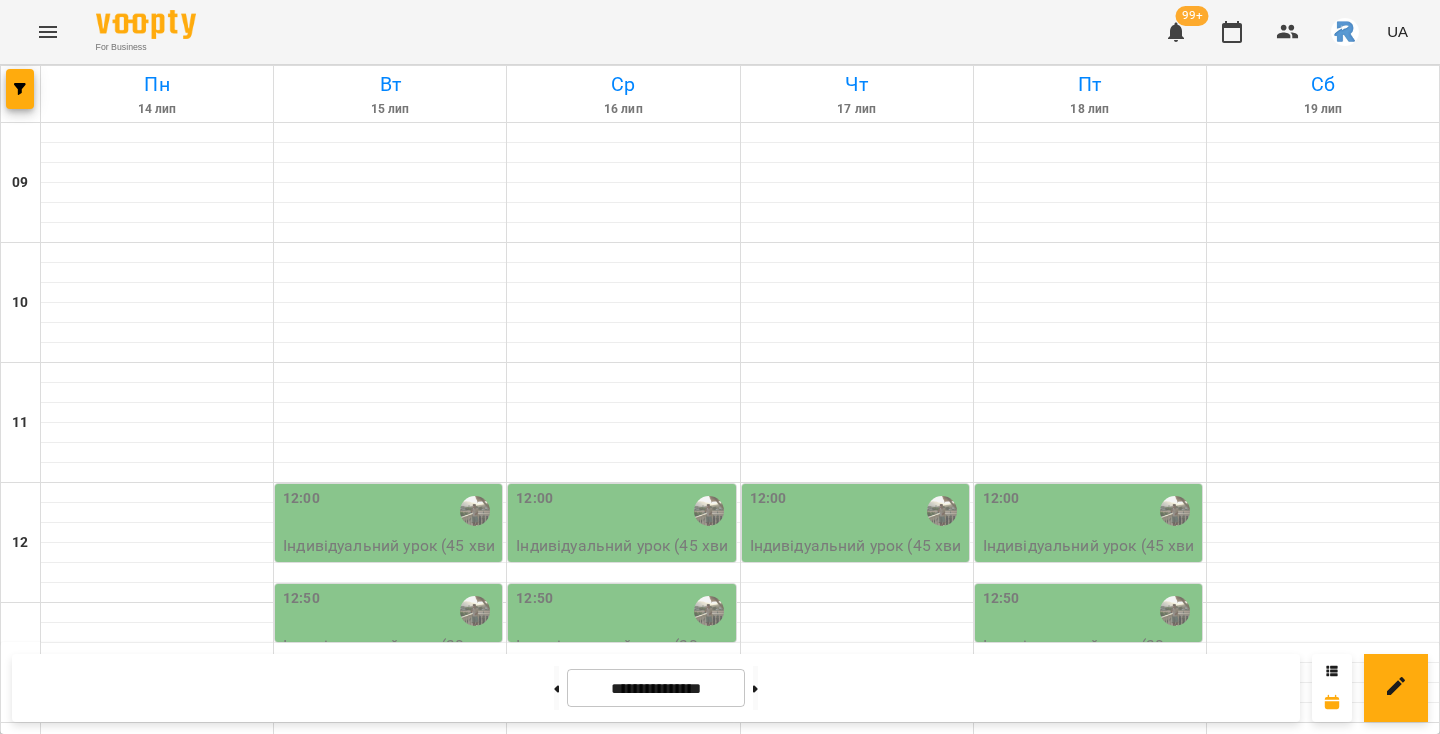 click on "12:00" at bounding box center (623, 511) 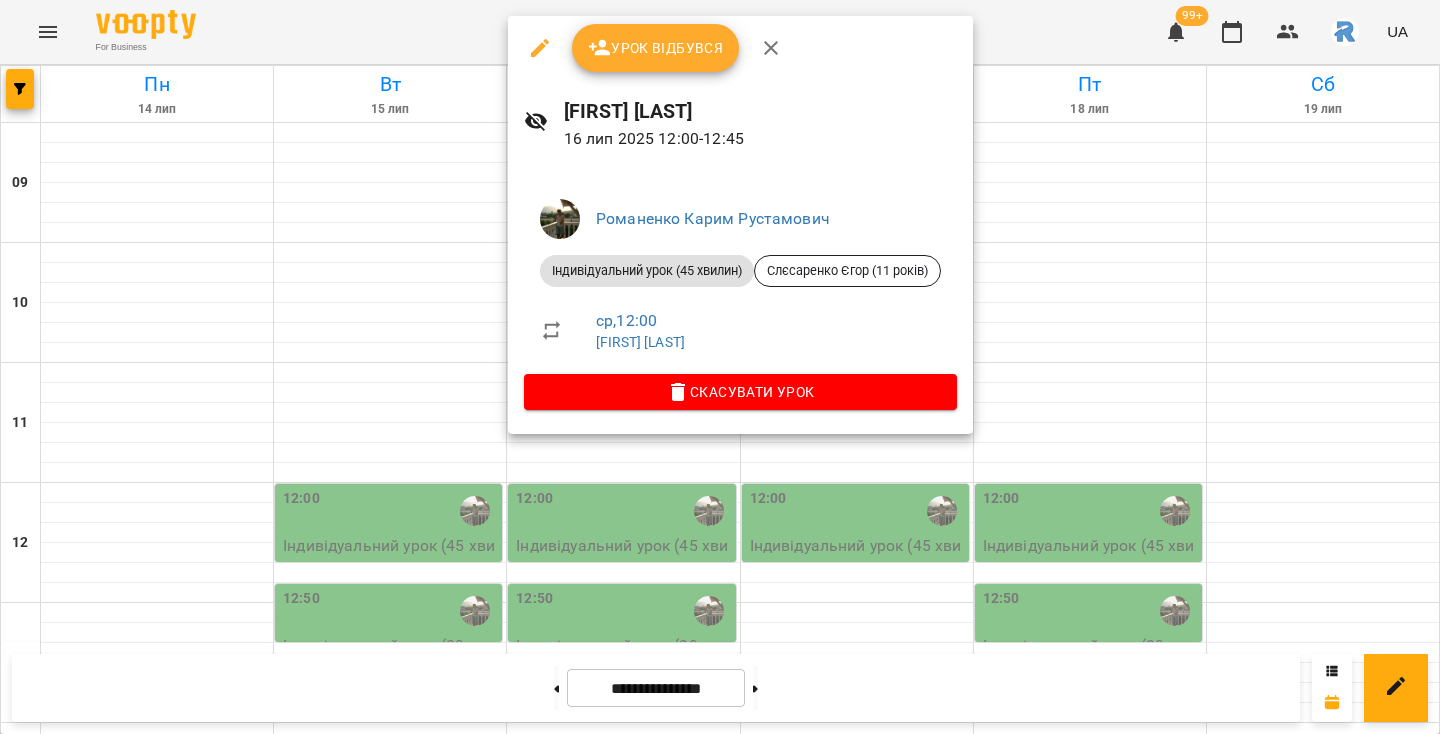 click at bounding box center [720, 367] 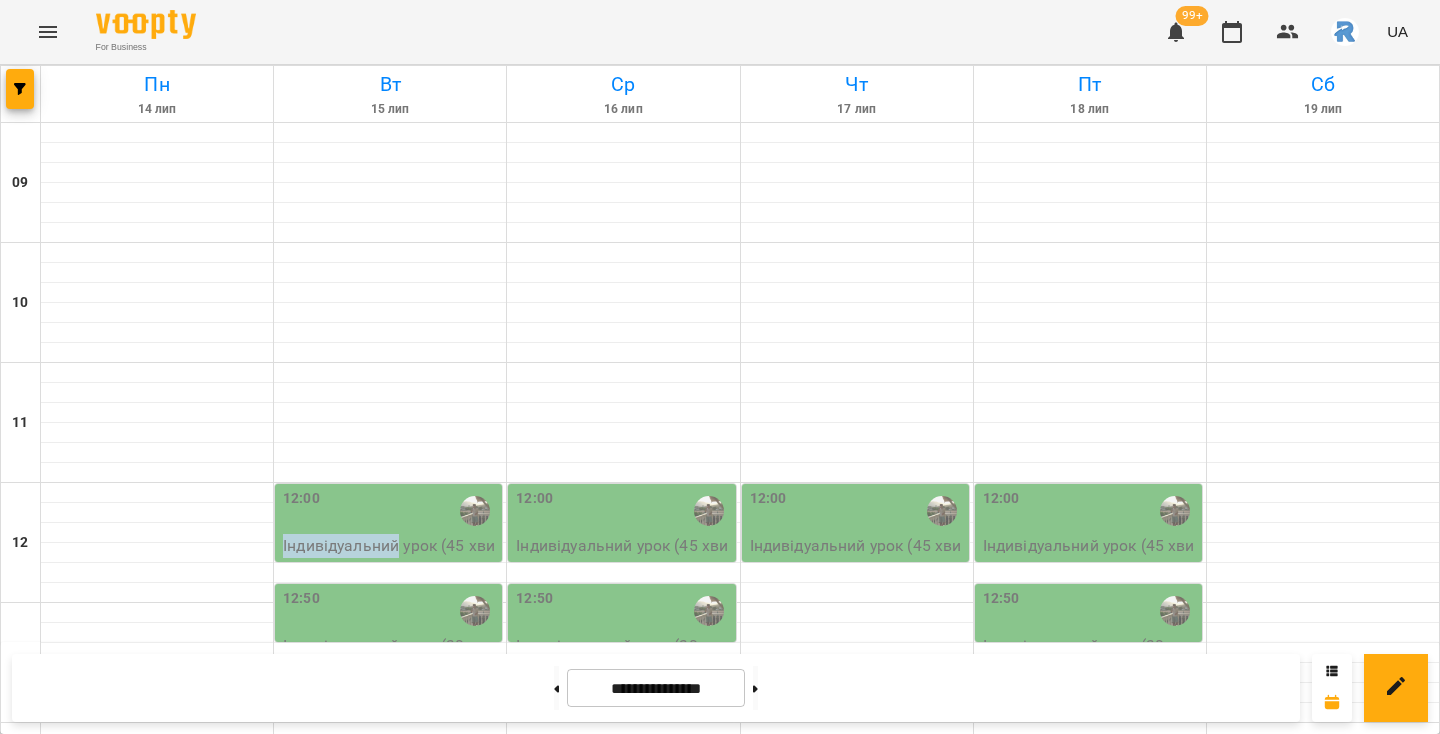 click on "[TYPE] ([DURATION]) - [FIRST] [LAST] ([AGE])" at bounding box center [390, 557] 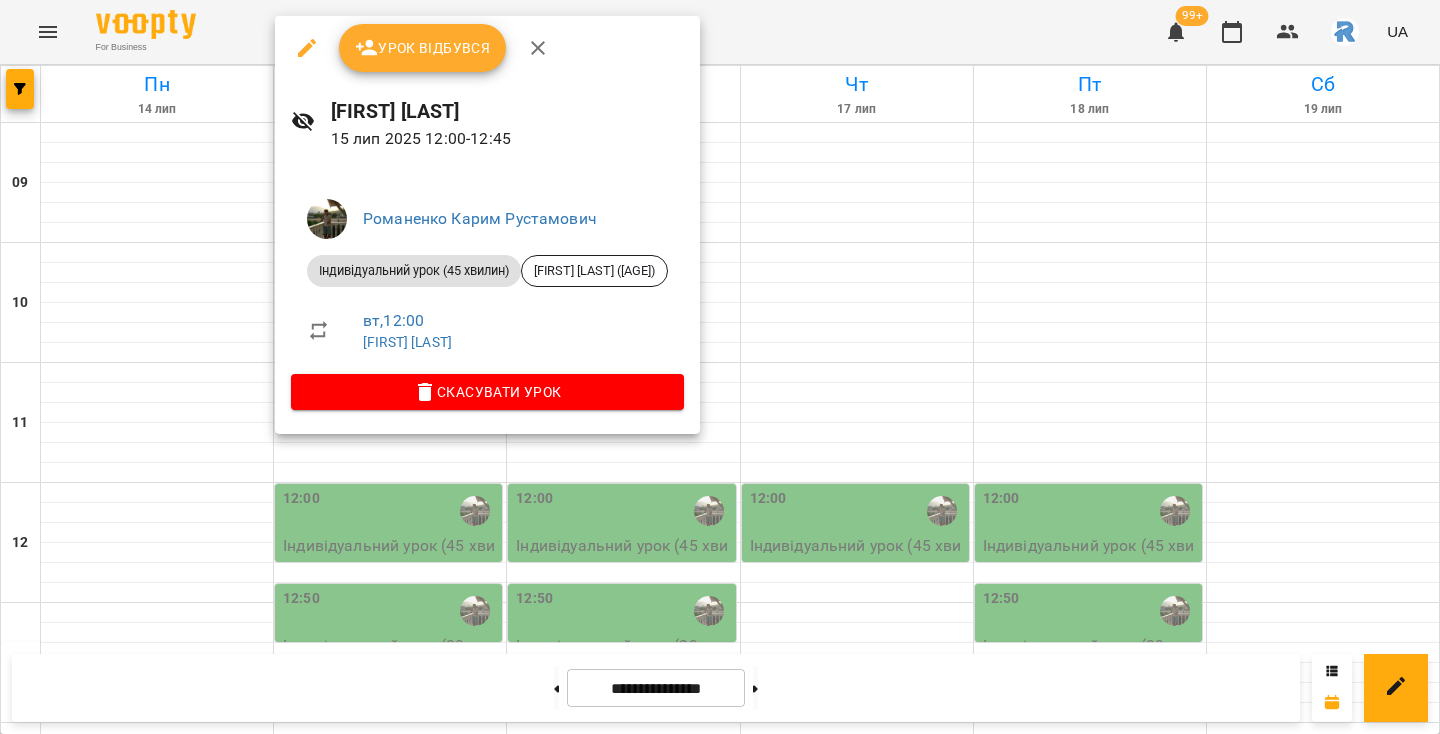 click at bounding box center [720, 367] 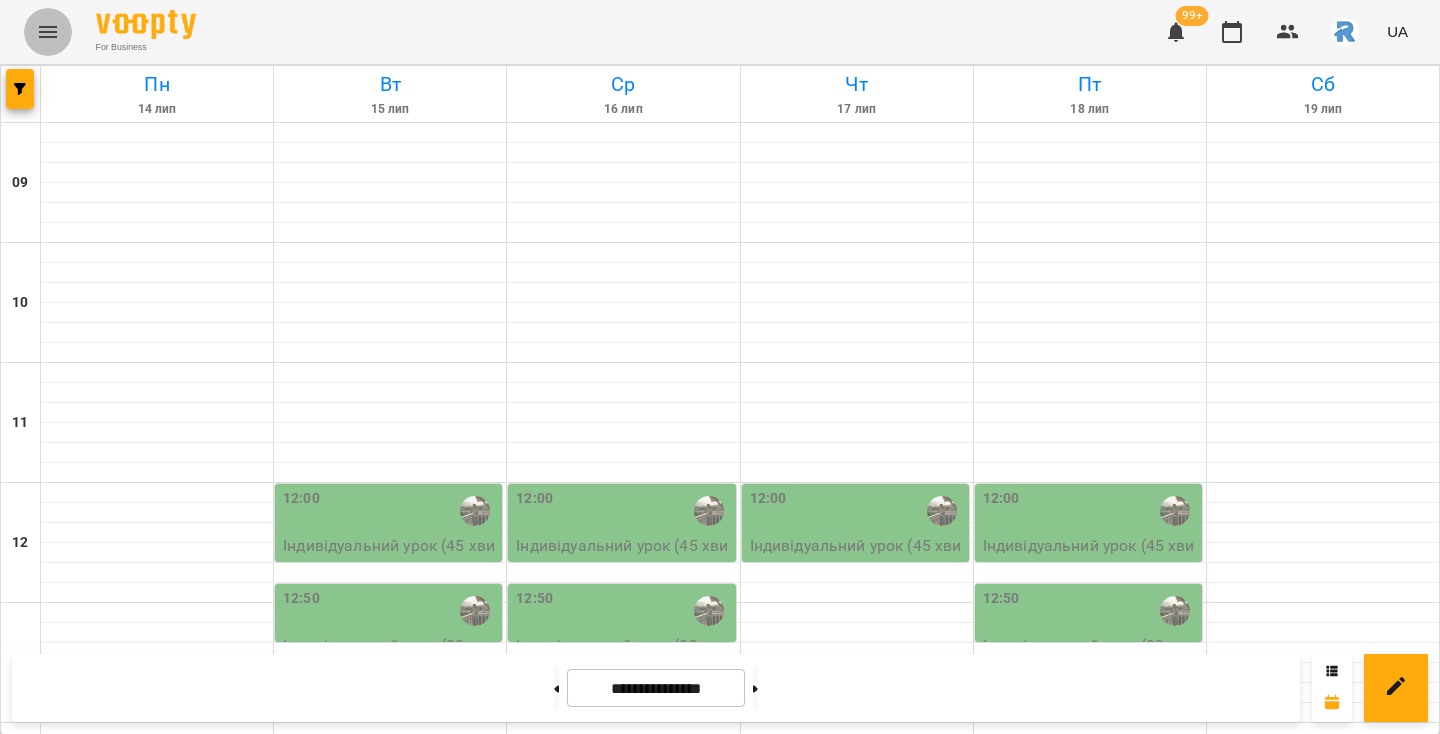 click 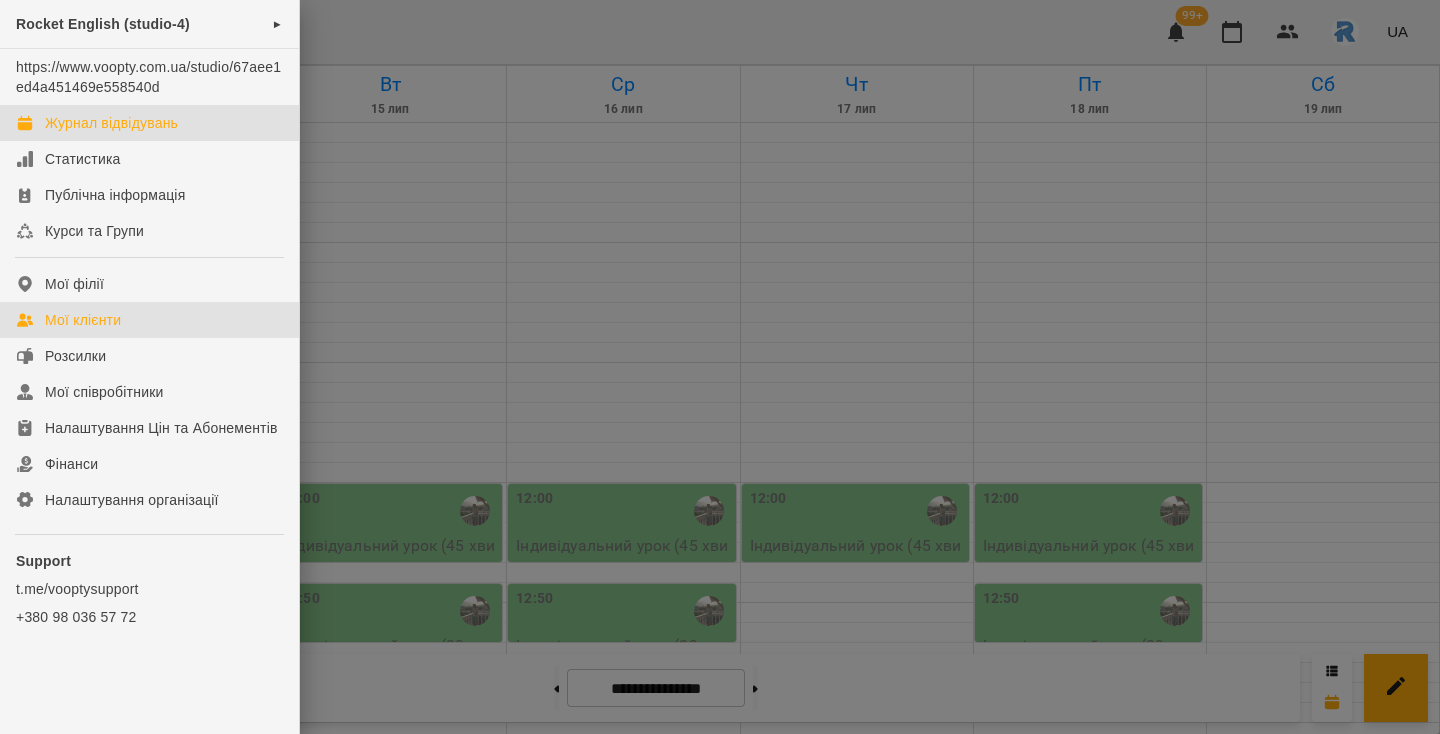 click on "Мої клієнти" at bounding box center [83, 320] 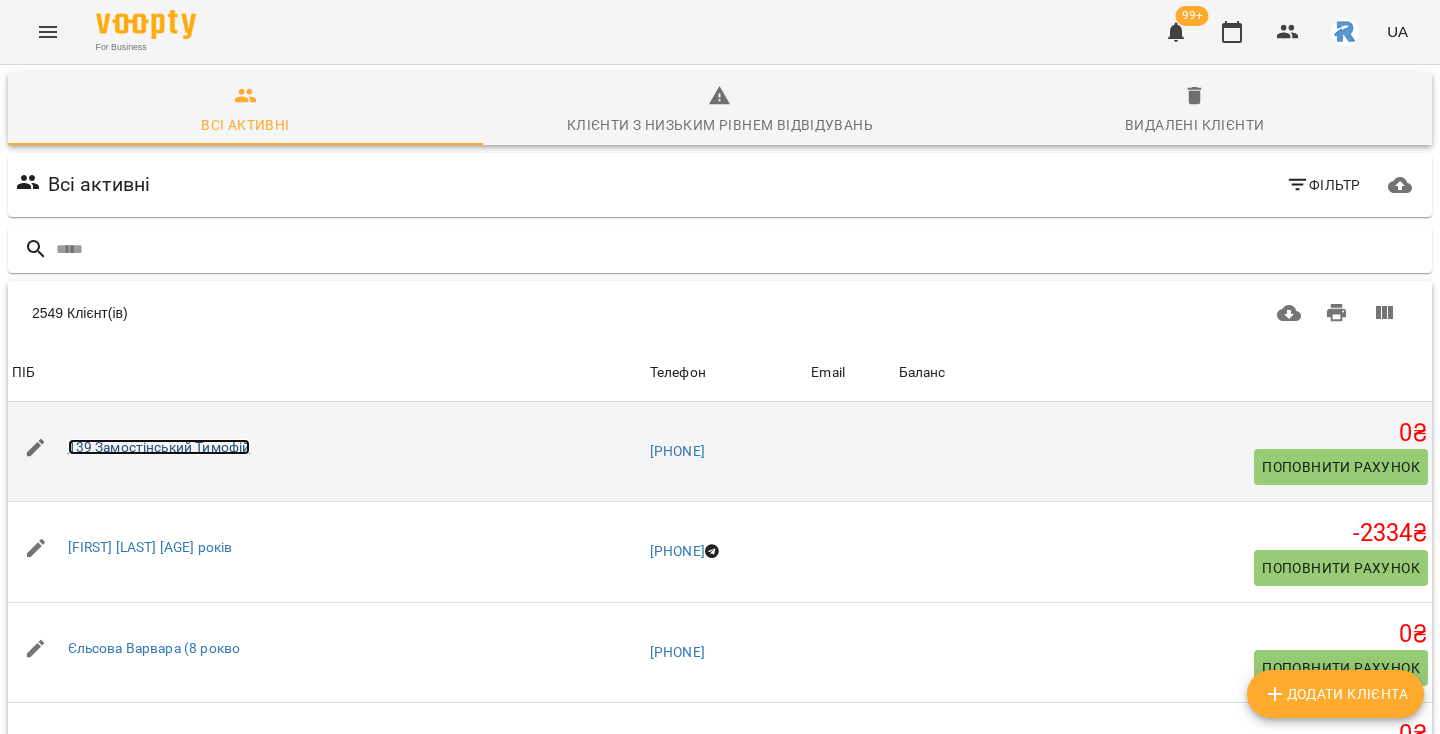click on "139 Замостінський Тимофій" at bounding box center [159, 447] 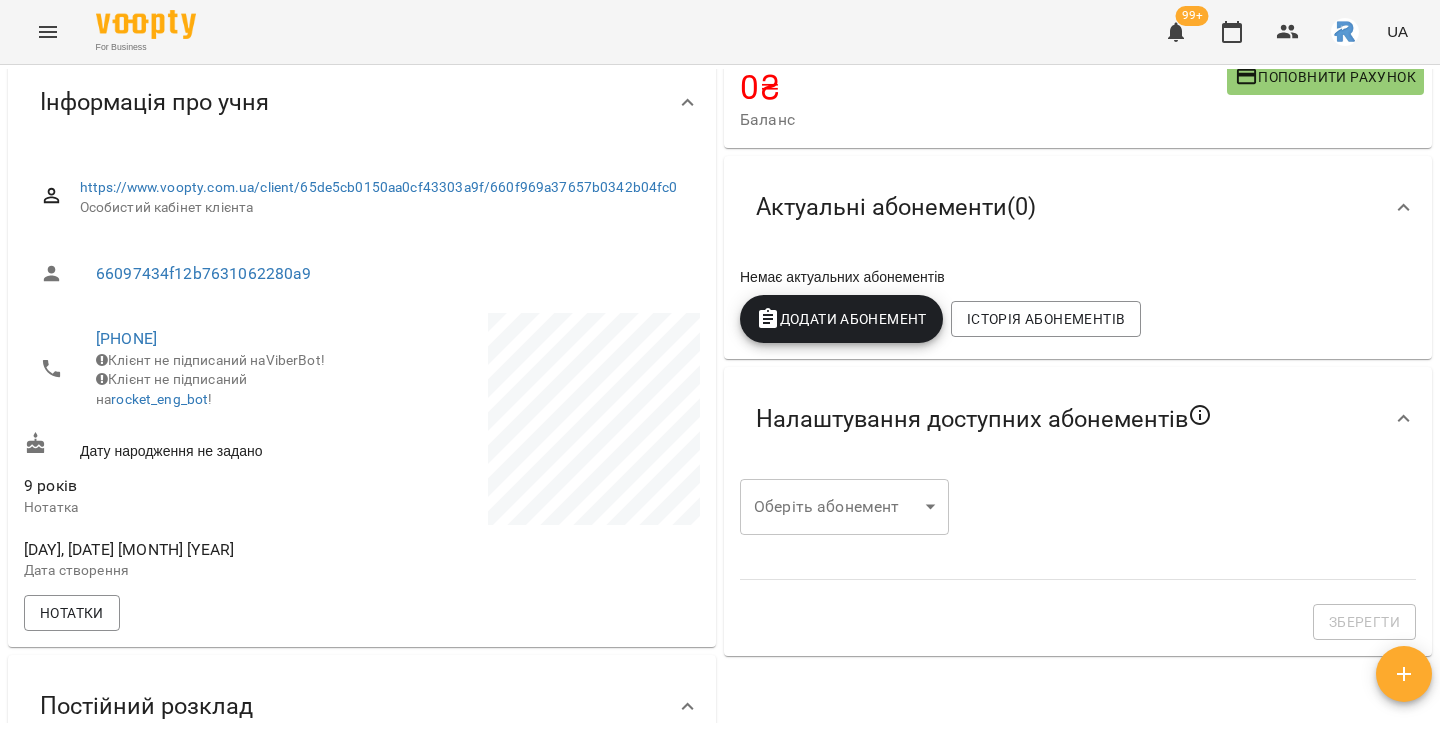 scroll, scrollTop: 147, scrollLeft: 0, axis: vertical 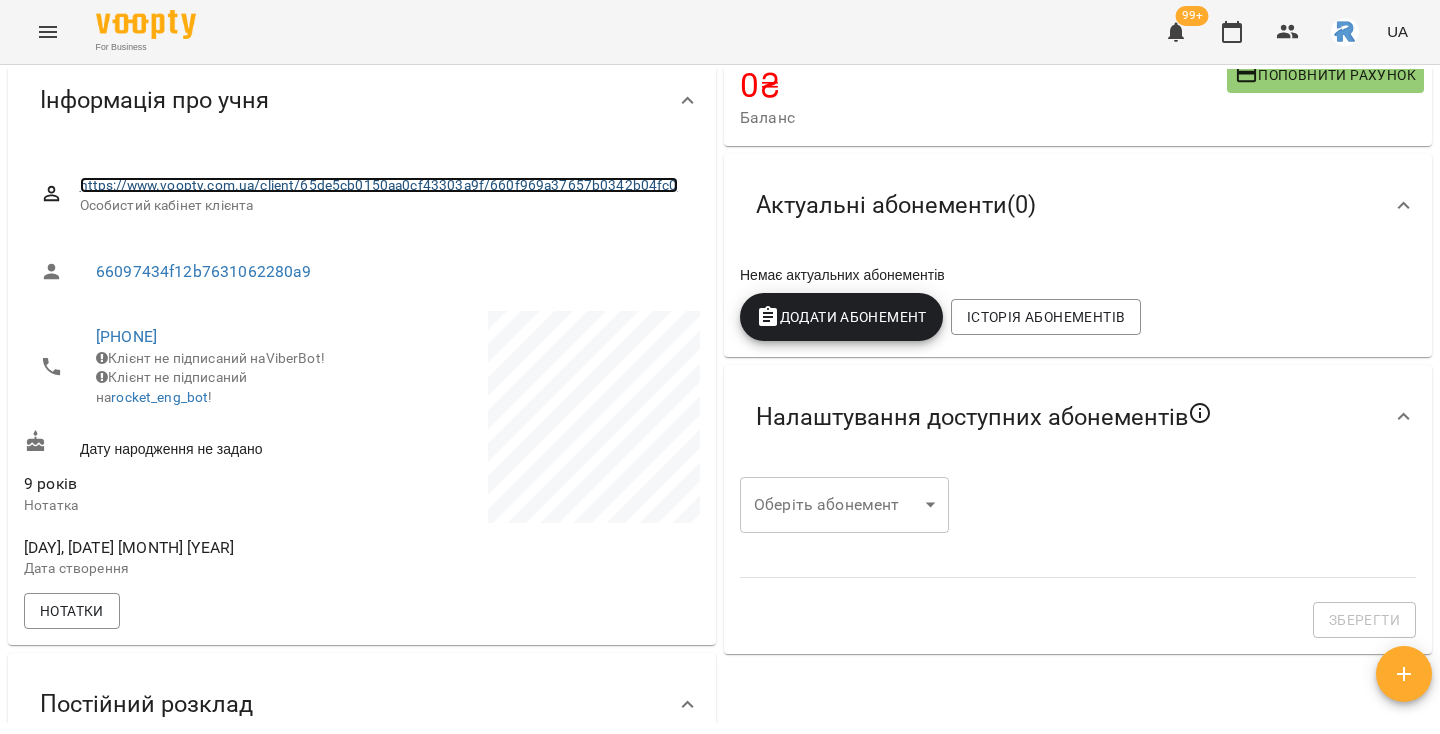 click on "https://www.voopty.com.ua/client/65de5cb0150aa0cf43303a9f/660f969a37657b0342b04fc0" at bounding box center (379, 185) 